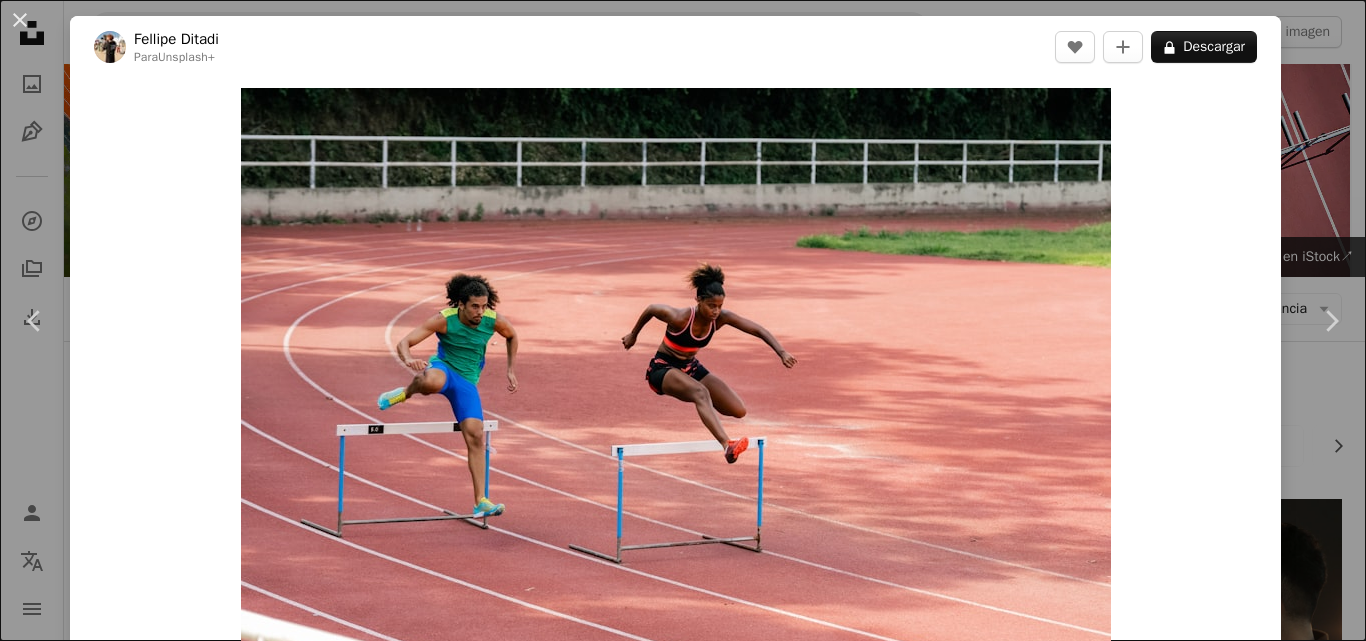 scroll, scrollTop: 761, scrollLeft: 0, axis: vertical 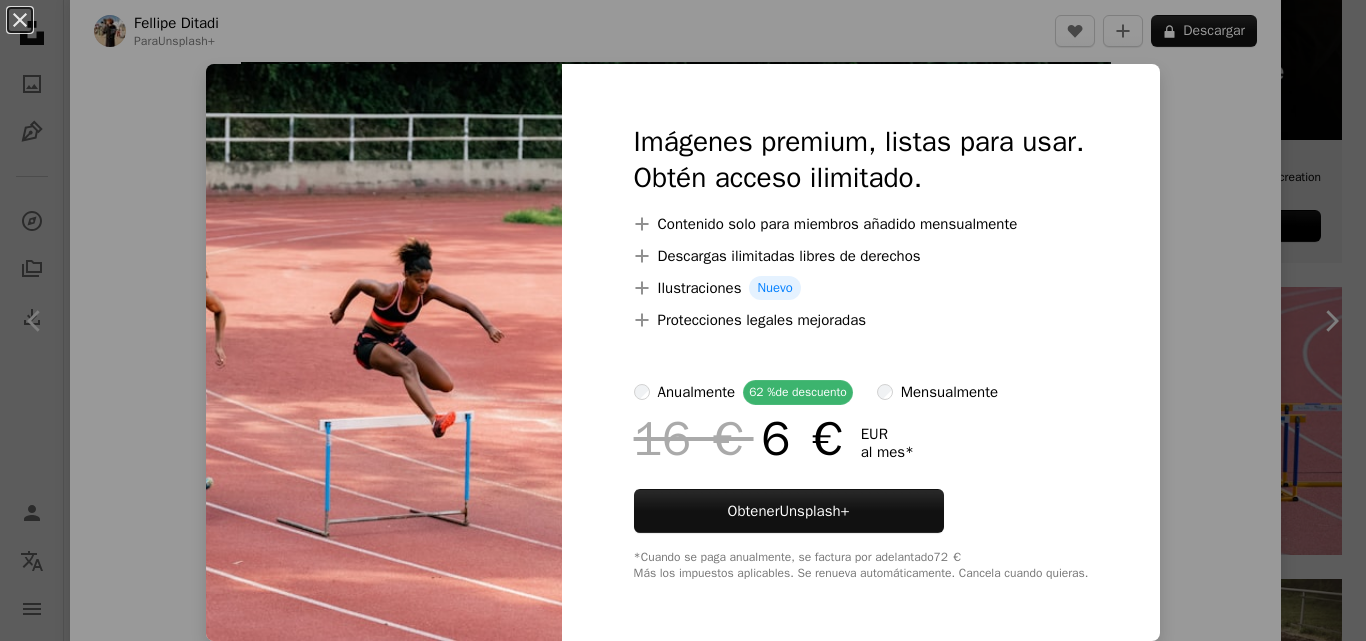 click on "An X shape Imágenes premium, listas para usar. Obtén acceso ilimitado. A plus sign Contenido solo para miembros añadido mensualmente A plus sign Descargas ilimitadas libres de derechos A plus sign Ilustraciones  Nuevo A plus sign Protecciones legales mejoradas anualmente 62 %  de descuento mensualmente 16 €   6 € EUR al mes * Obtener  Unsplash+ *Cuando se paga anualmente, se factura por adelantado  72 € Más los impuestos aplicables. Se renueva automáticamente. Cancela cuando quieras." at bounding box center [683, 320] 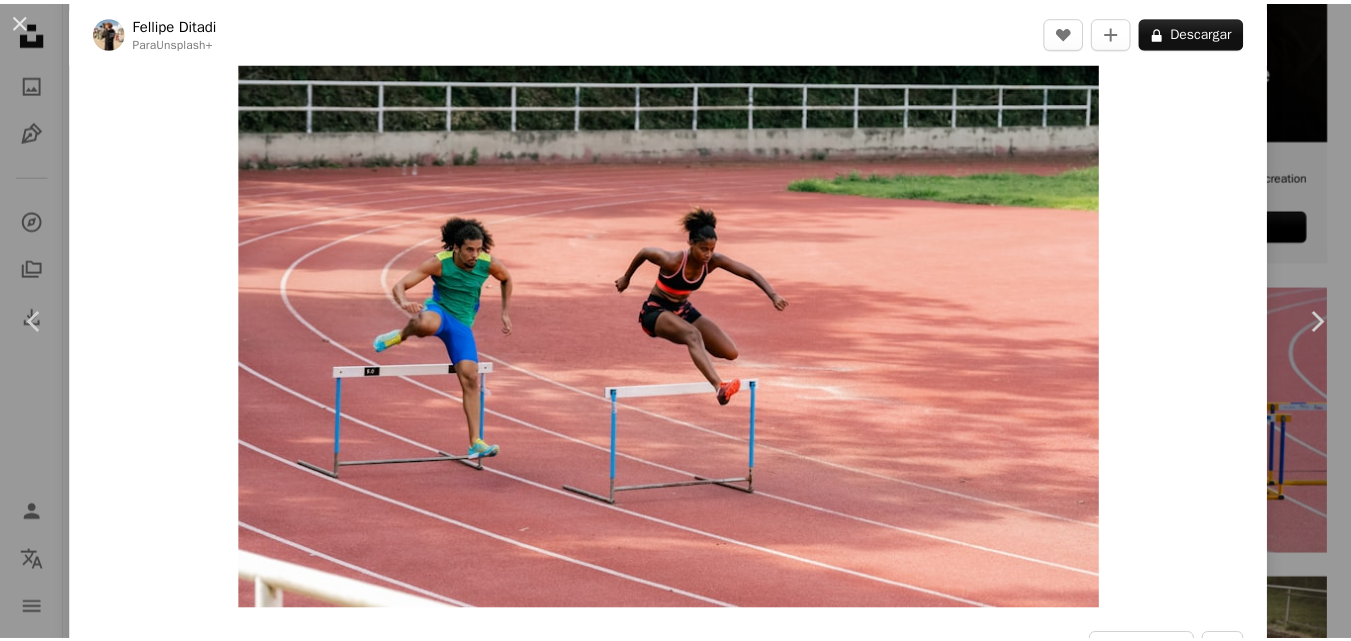 scroll, scrollTop: 0, scrollLeft: 0, axis: both 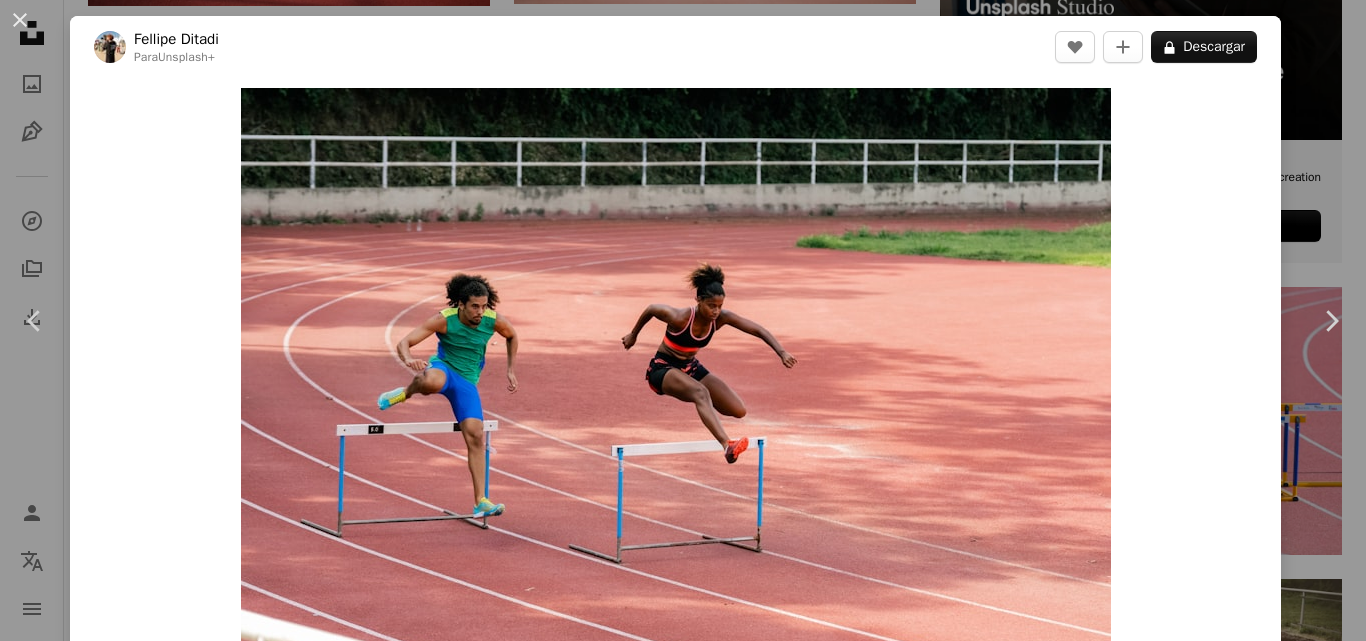 click on "An X shape Chevron left Chevron right [FIRST] [LAST] Para Unsplash+ A heart A plus sign A lock Descargar Zoom in A forward-right arrow Compartir More Actions Deporte › Atletismo Calendar outlined Publicado el 27 de enero de 2025 Camera SONY, ILCE-7RM5 Safety Con la Licencia Unsplash+ corriente corredor raza pista pista de carreras Pista atlético atletismo Atleta profesional Atleta de pista Fotos de stock gratuitas De esta serie Chevron right Plus sign for Unsplash+ Plus sign for Unsplash+ Plus sign for Unsplash+ Plus sign for Unsplash+ Plus sign for Unsplash+ Plus sign for Unsplash+ Plus sign for Unsplash+ Plus sign for Unsplash+ Plus sign for Unsplash+ Plus sign for Unsplash+ Imágenes relacionadas Plus sign for Unsplash+ A heart A plus sign [FIRST] [LAST] Para Unsplash+ A lock Descargar Plus sign for Unsplash+ A heart A plus sign [FIRST] [LAST] Para Unsplash+ A lock Descargar Plus sign for Unsplash+ A heart A plus sign [FIRST] [LAST] Para Unsplash+ A lock Descargar Plus sign for Unsplash+ A heart" at bounding box center (683, 320) 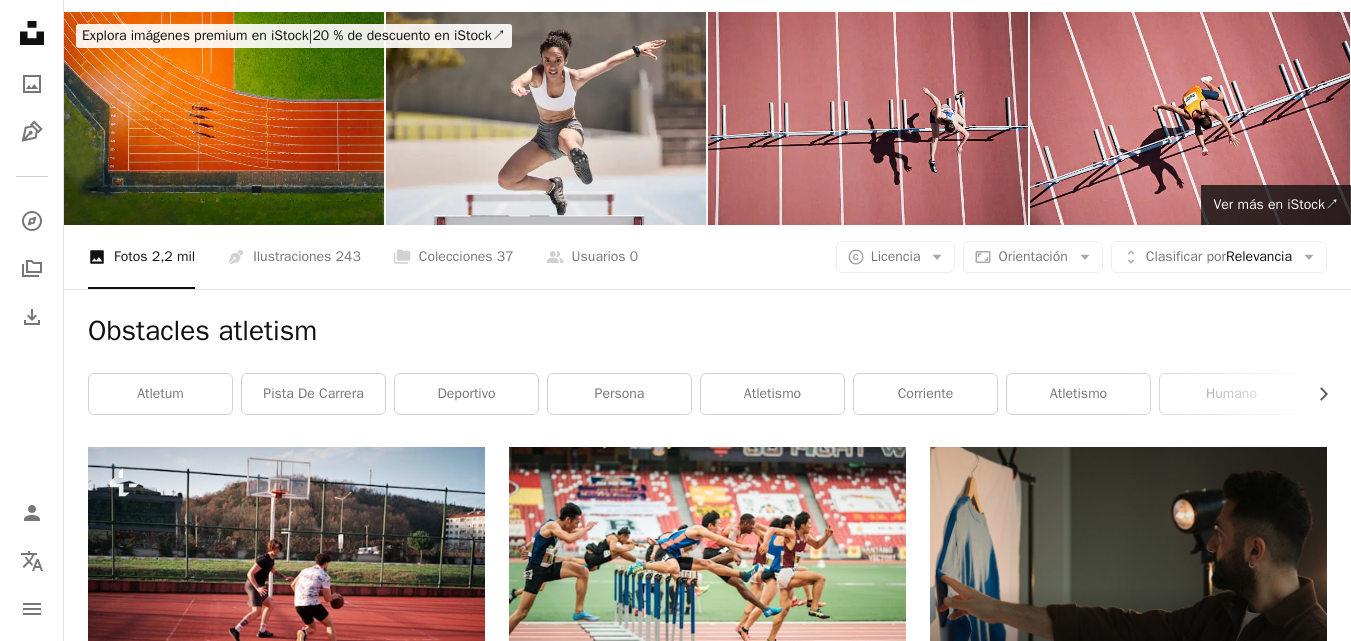 scroll, scrollTop: 0, scrollLeft: 0, axis: both 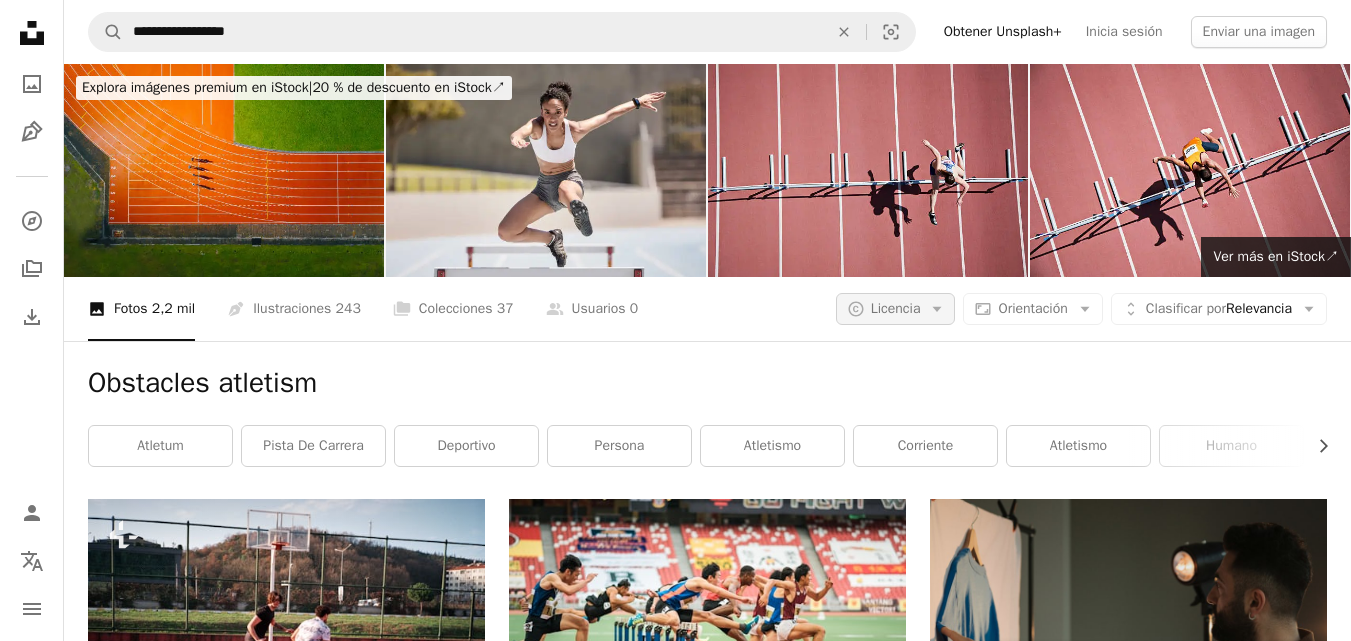 click on "Arrow down" 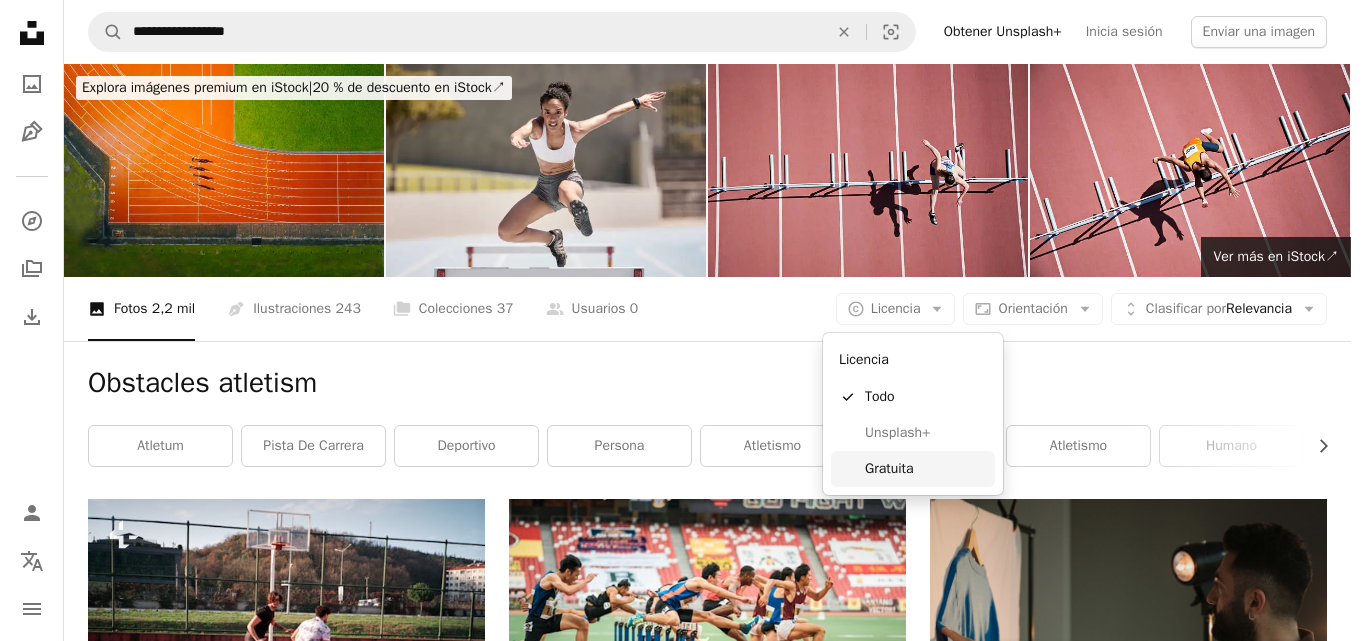 click on "Gratuita" at bounding box center (926, 469) 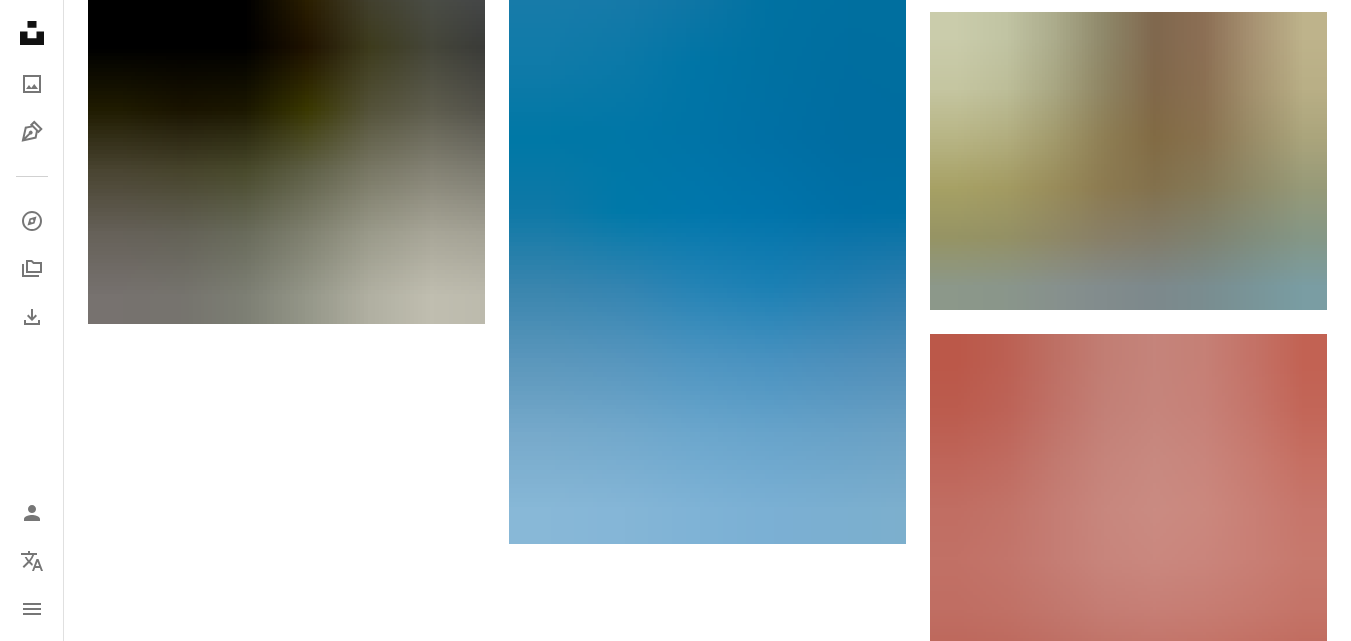 scroll, scrollTop: 2531, scrollLeft: 0, axis: vertical 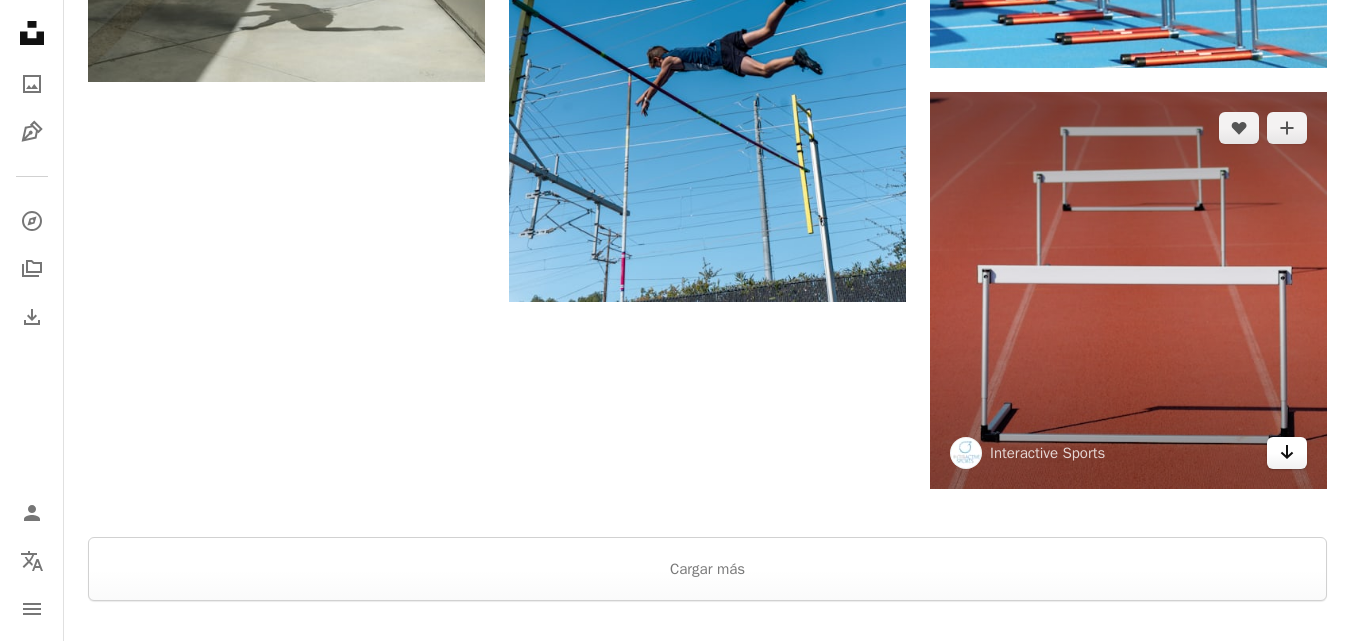click 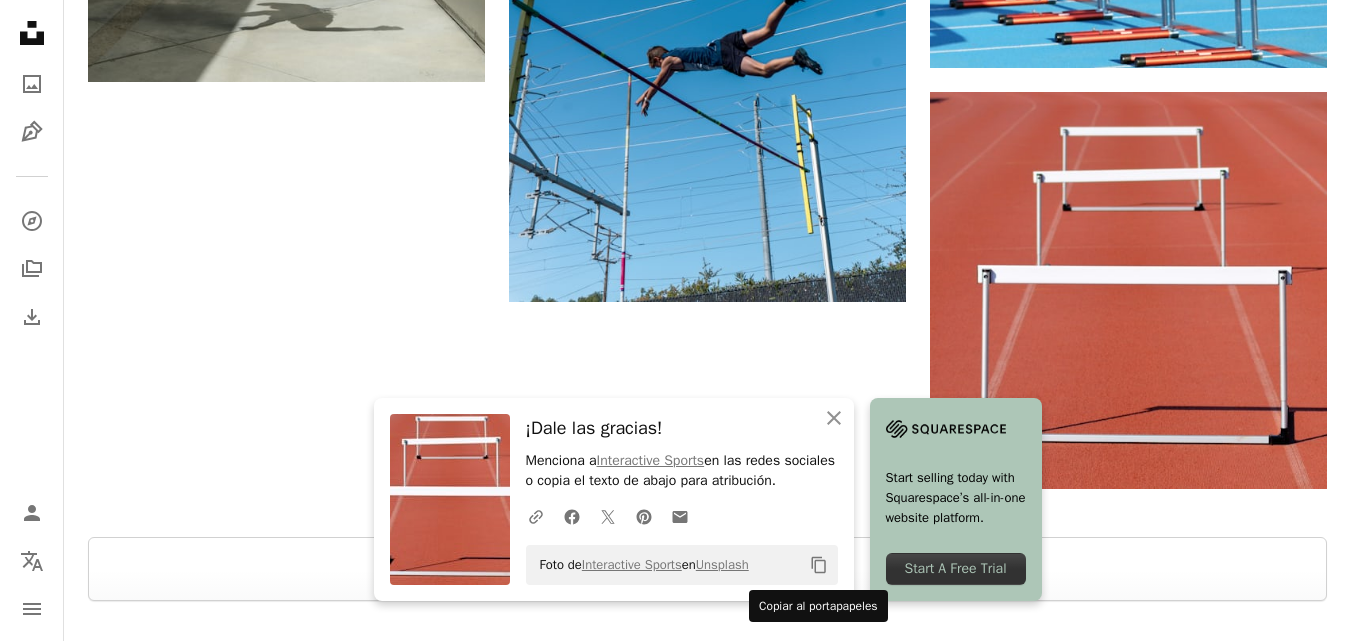 click 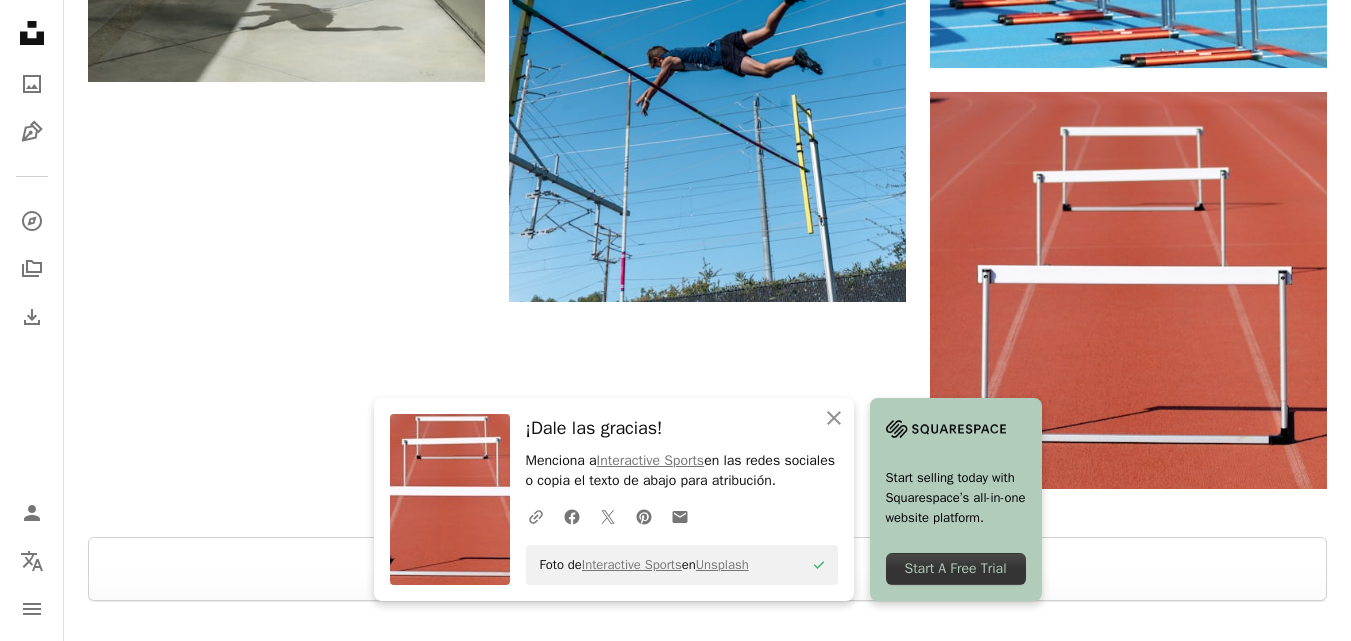 type 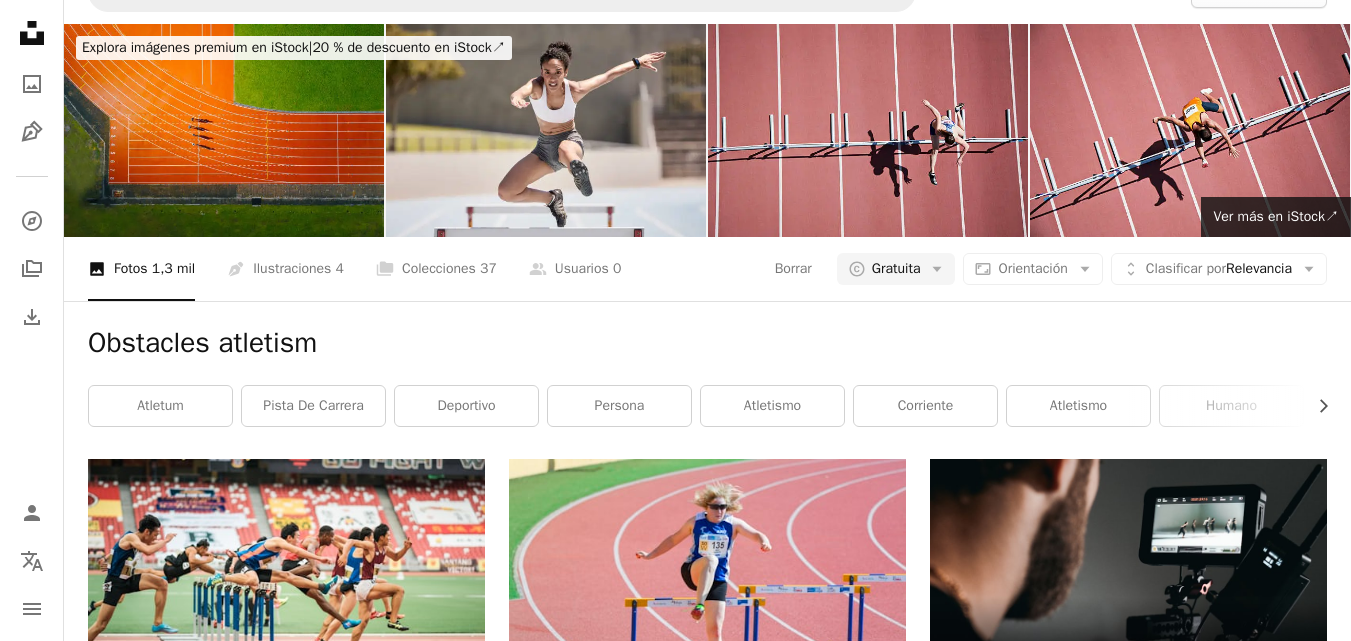 scroll, scrollTop: 0, scrollLeft: 0, axis: both 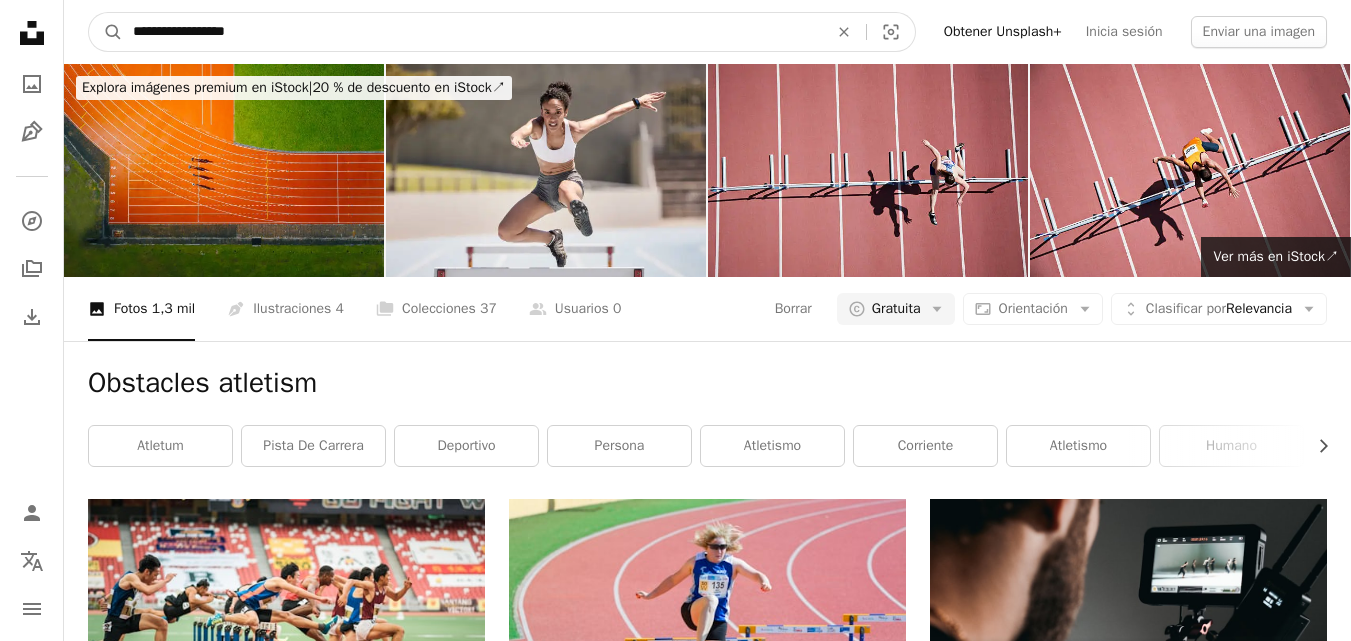 click on "**********" at bounding box center [472, 32] 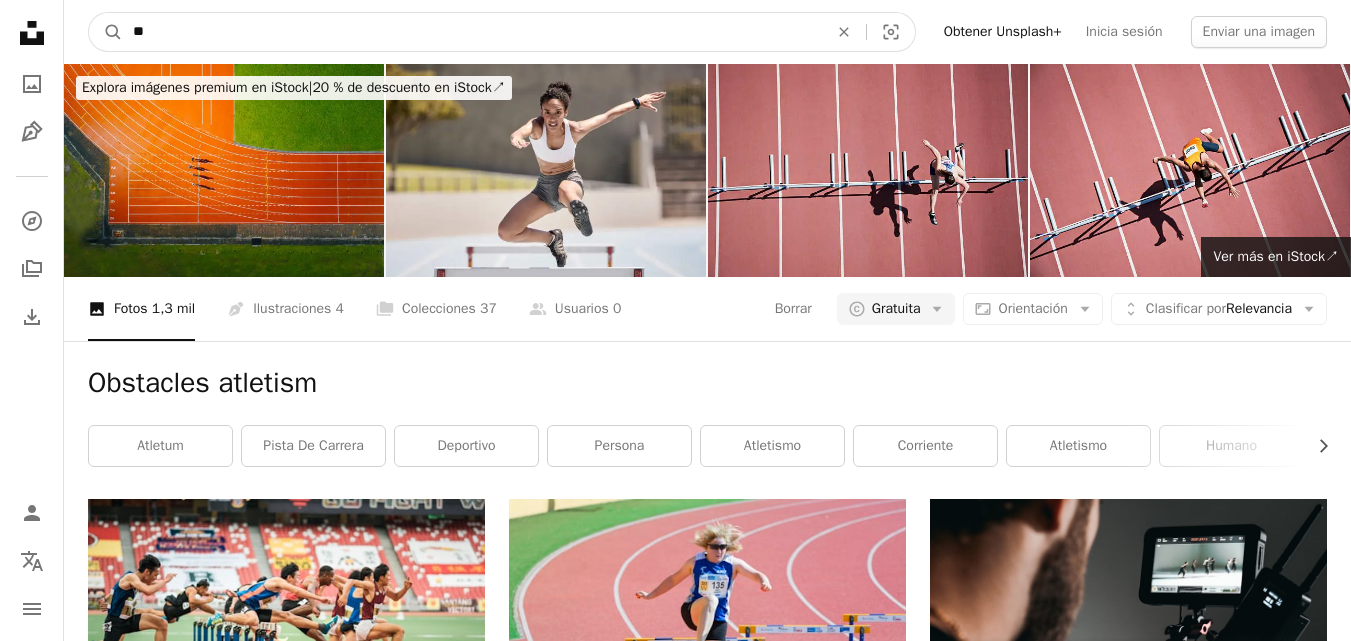 type on "*" 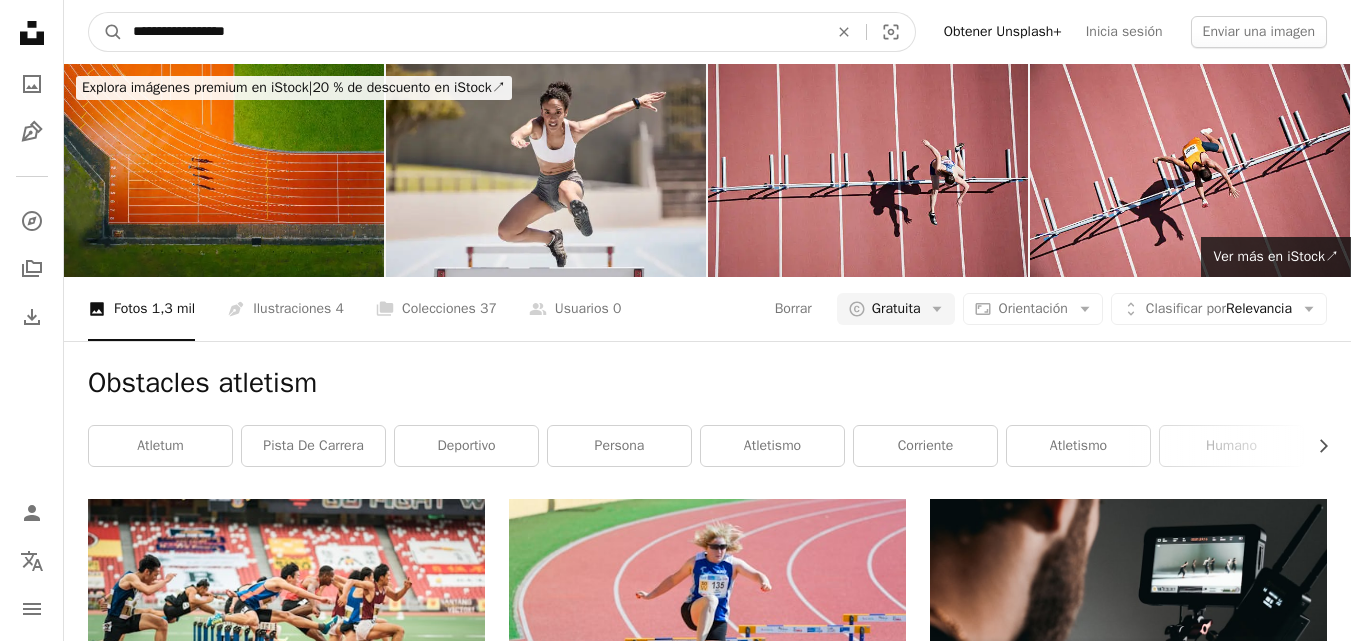 type on "**********" 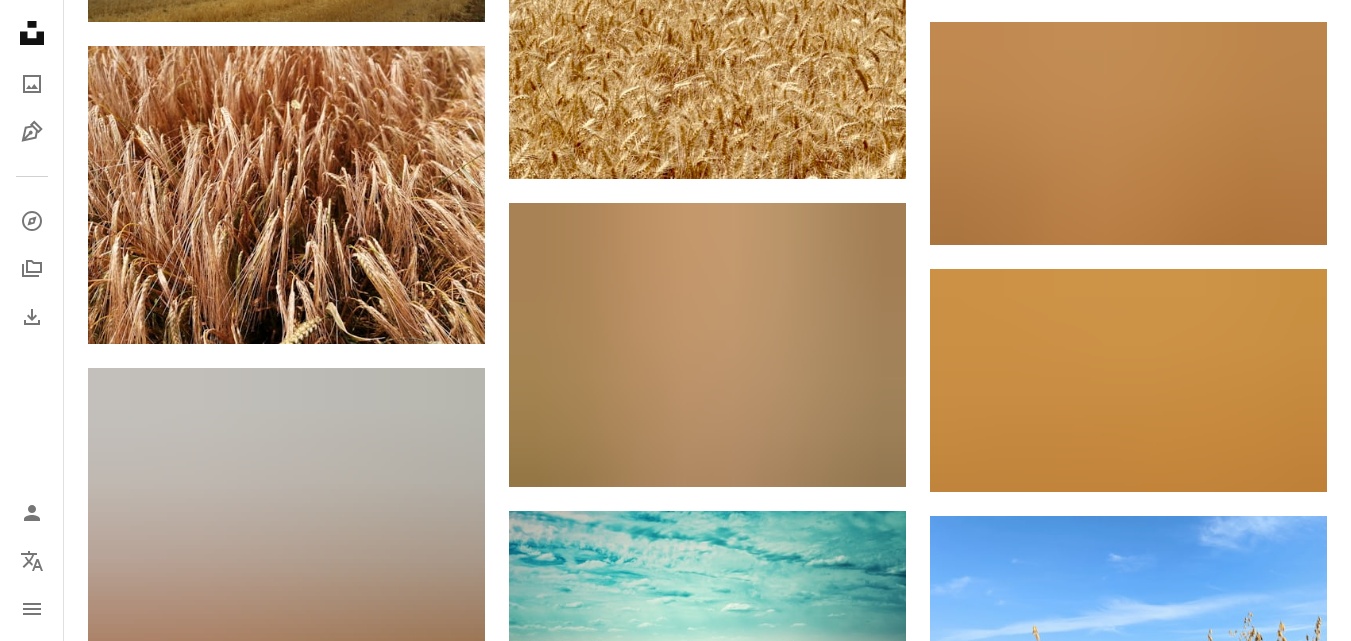 scroll, scrollTop: 1921, scrollLeft: 0, axis: vertical 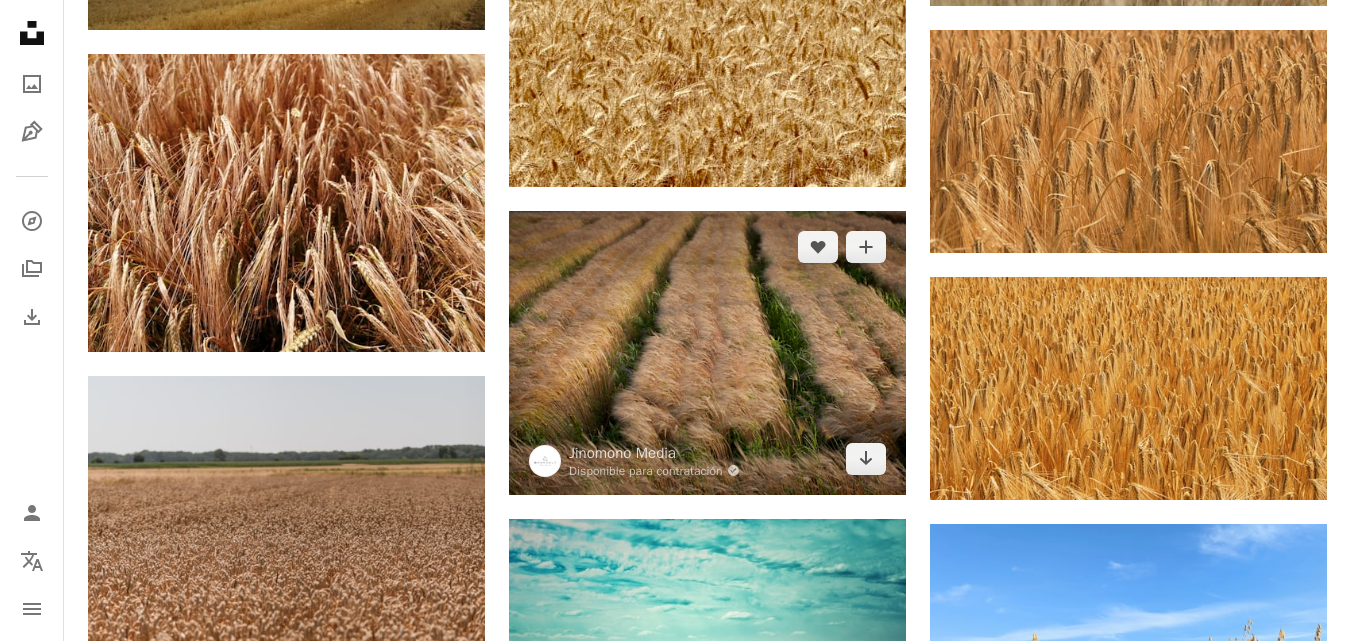 click at bounding box center [707, 352] 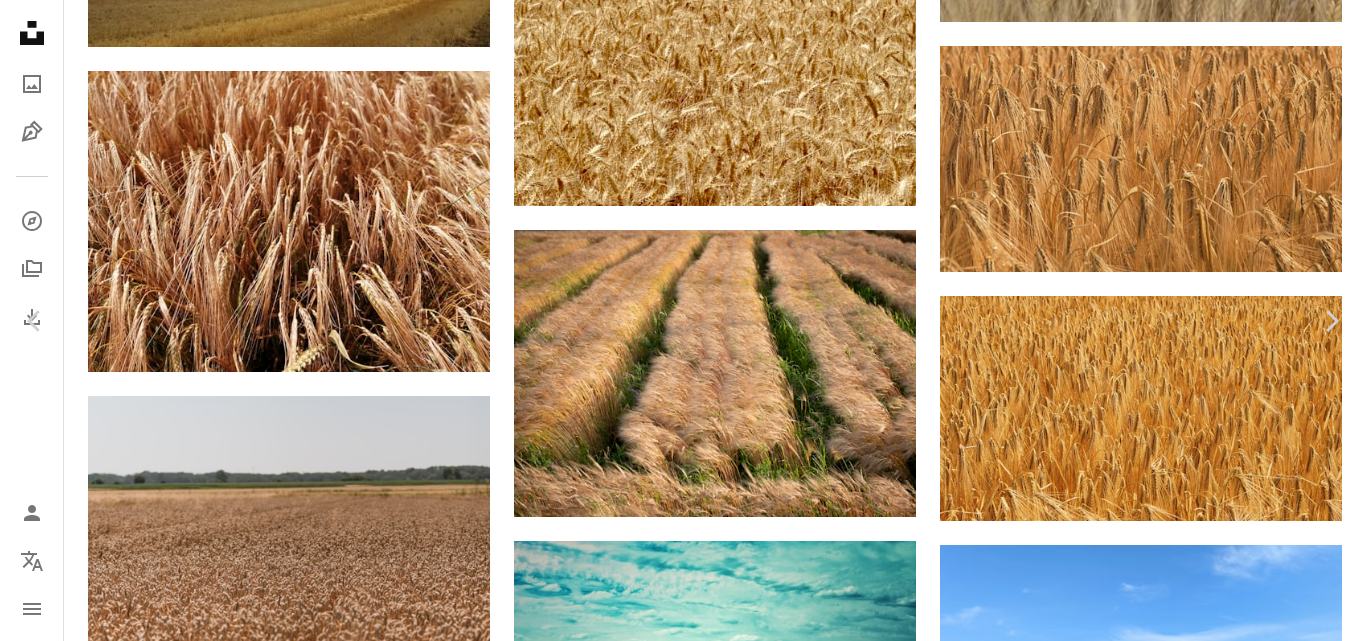 click on "Descargar gratis" at bounding box center (1160, 4954) 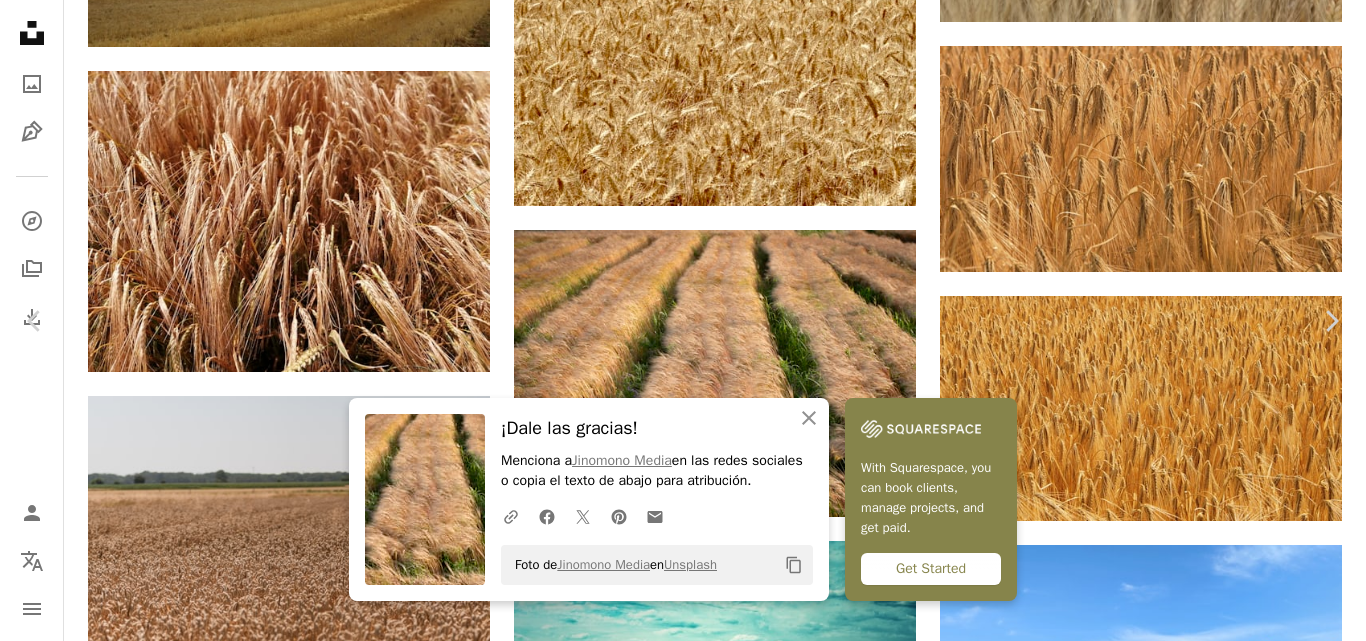click 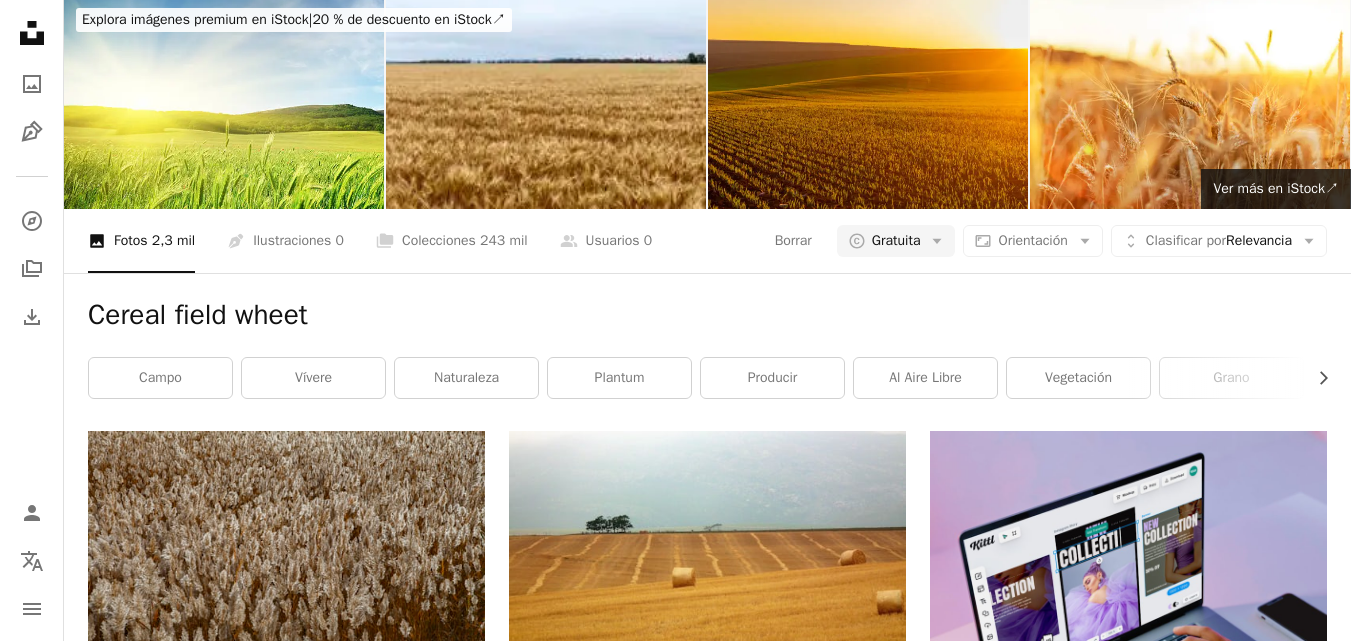 scroll, scrollTop: 0, scrollLeft: 0, axis: both 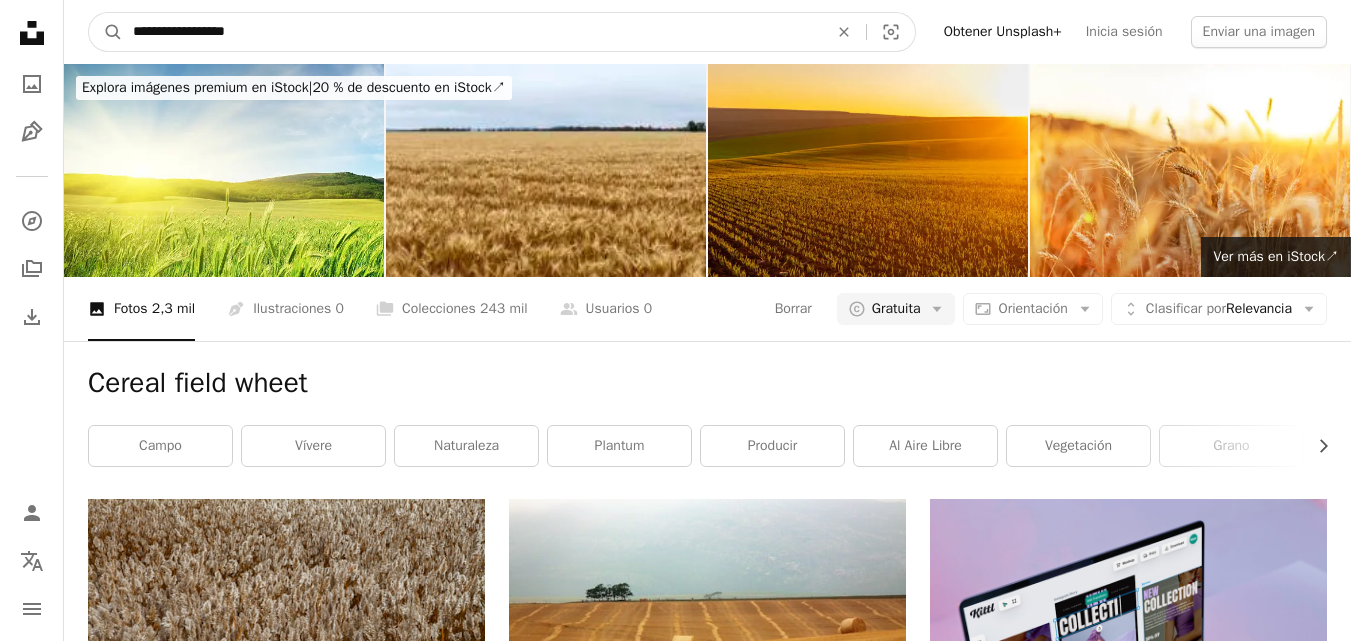 click on "**********" at bounding box center [472, 32] 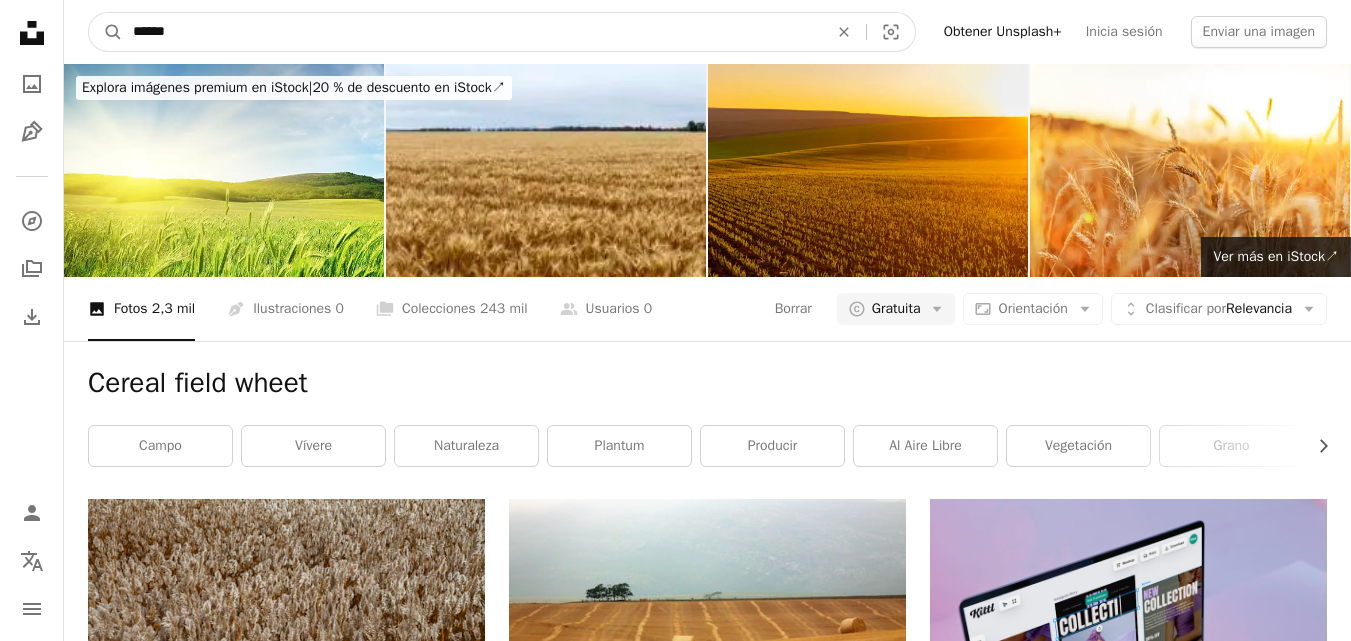 type on "******" 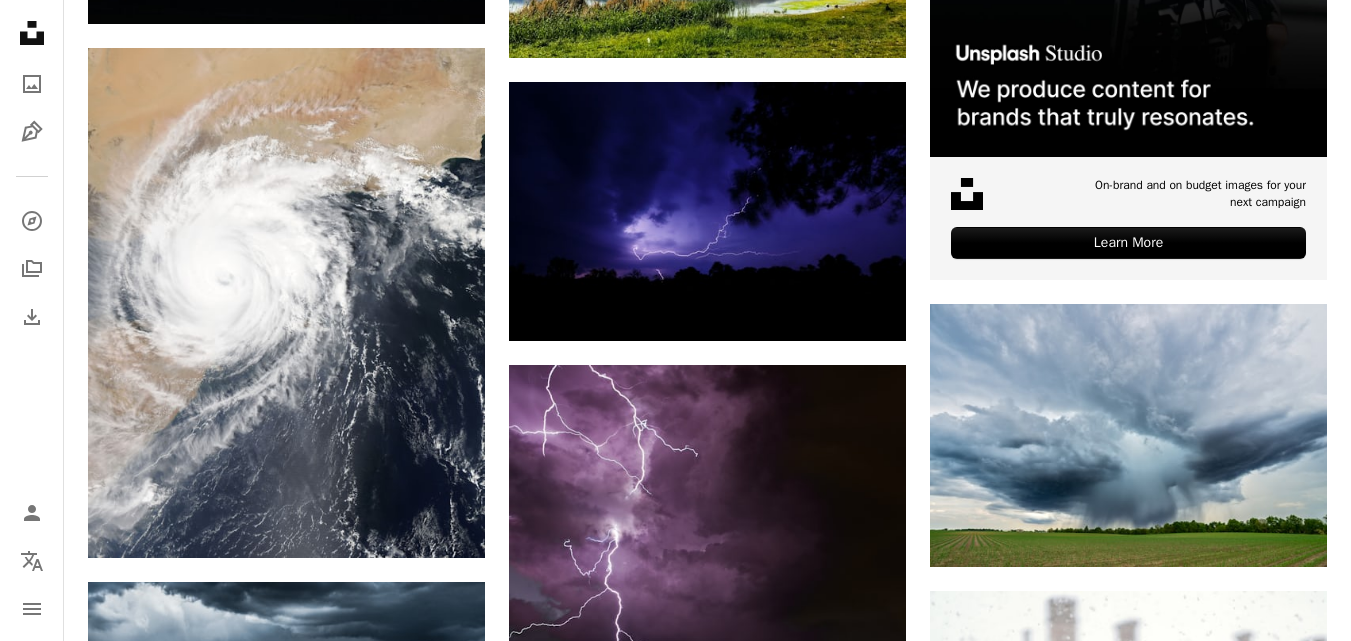 scroll, scrollTop: 0, scrollLeft: 0, axis: both 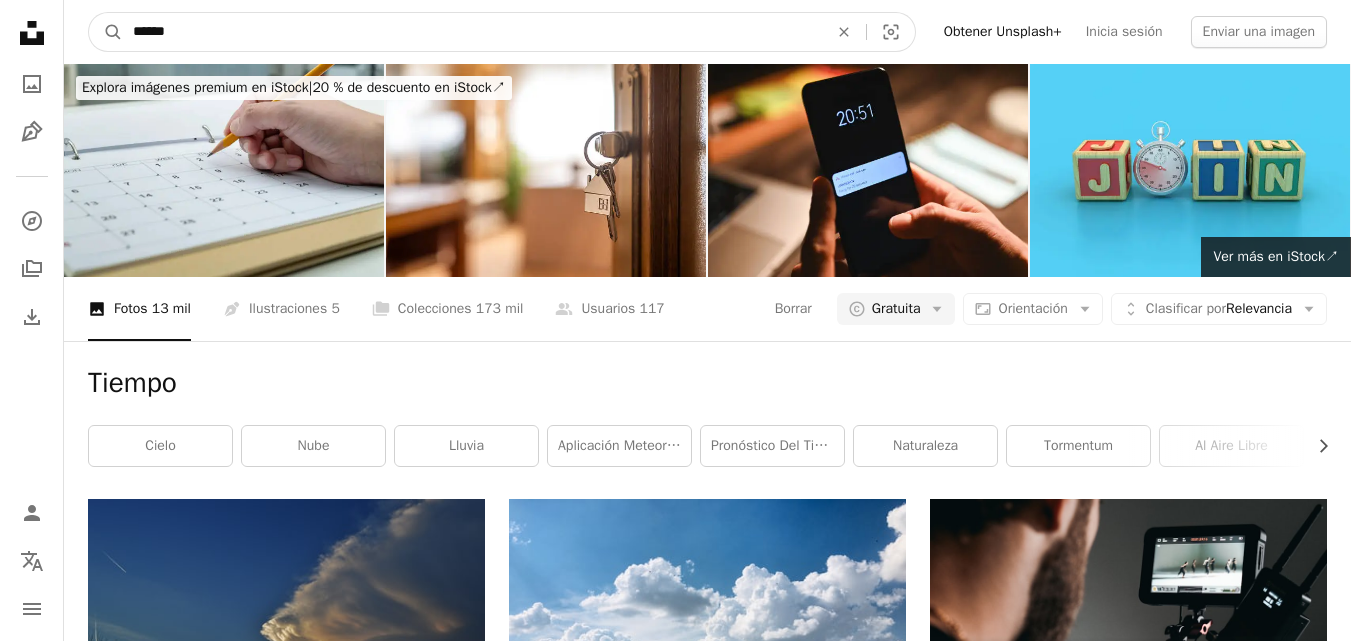 drag, startPoint x: 203, startPoint y: 32, endPoint x: 45, endPoint y: 27, distance: 158.0791 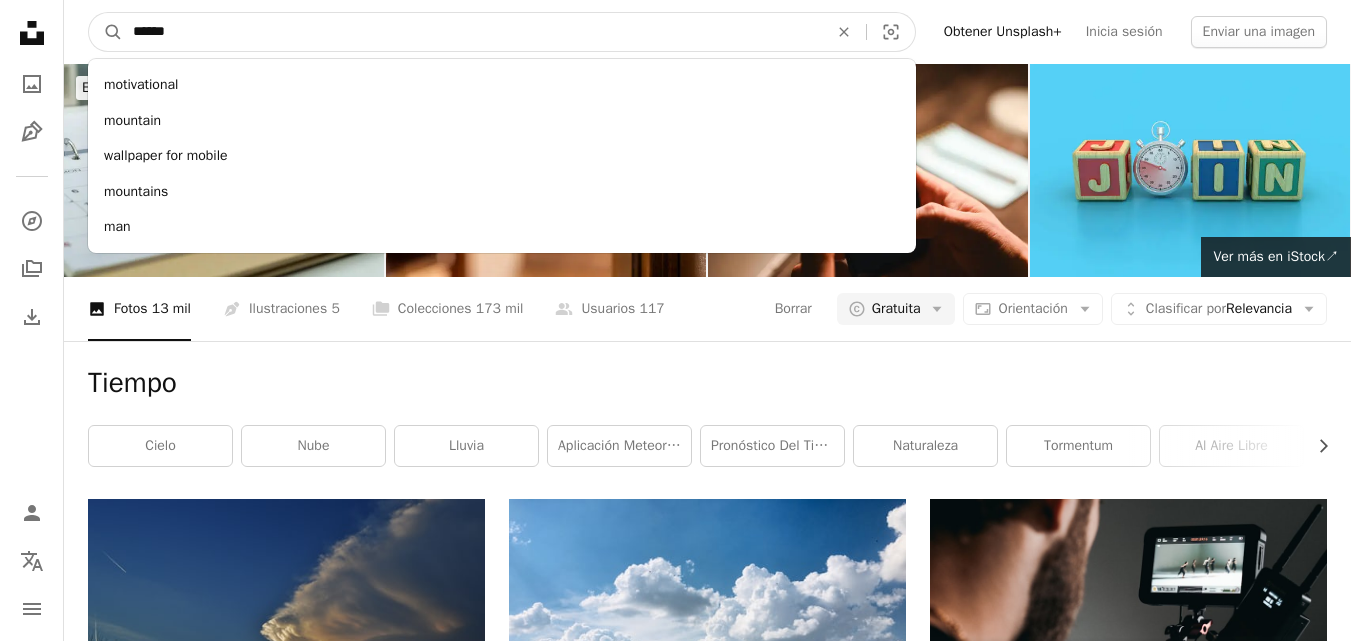 type on "******" 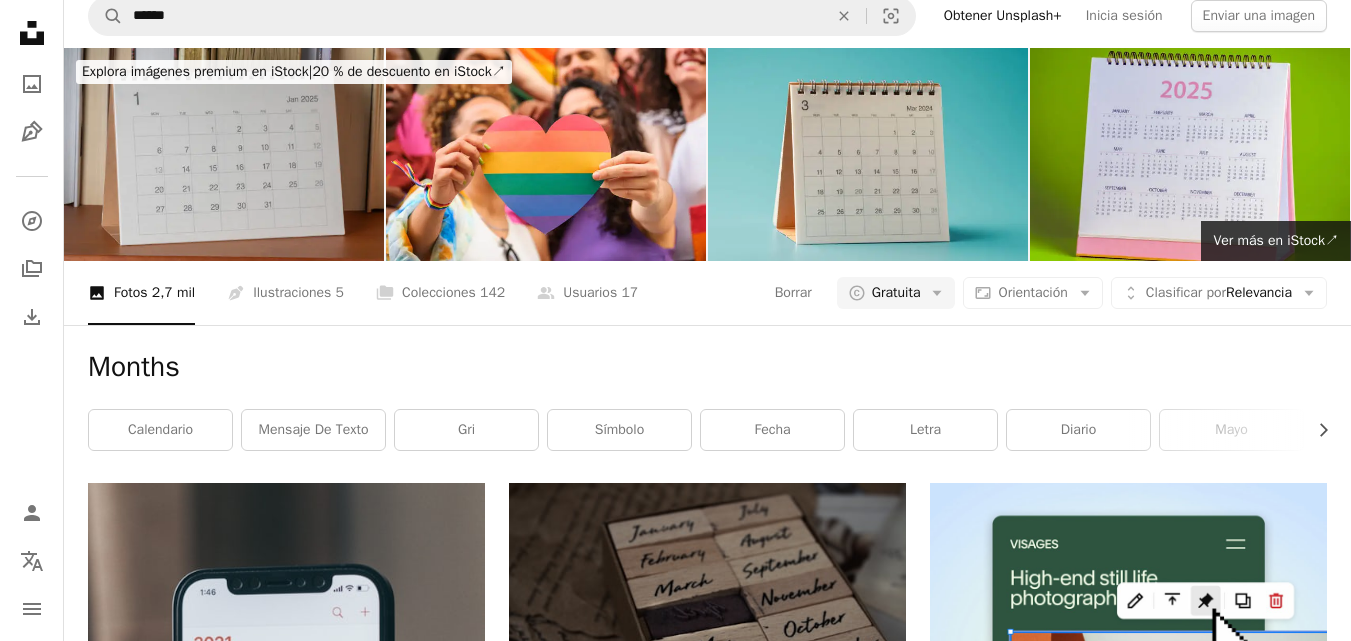 scroll, scrollTop: 0, scrollLeft: 0, axis: both 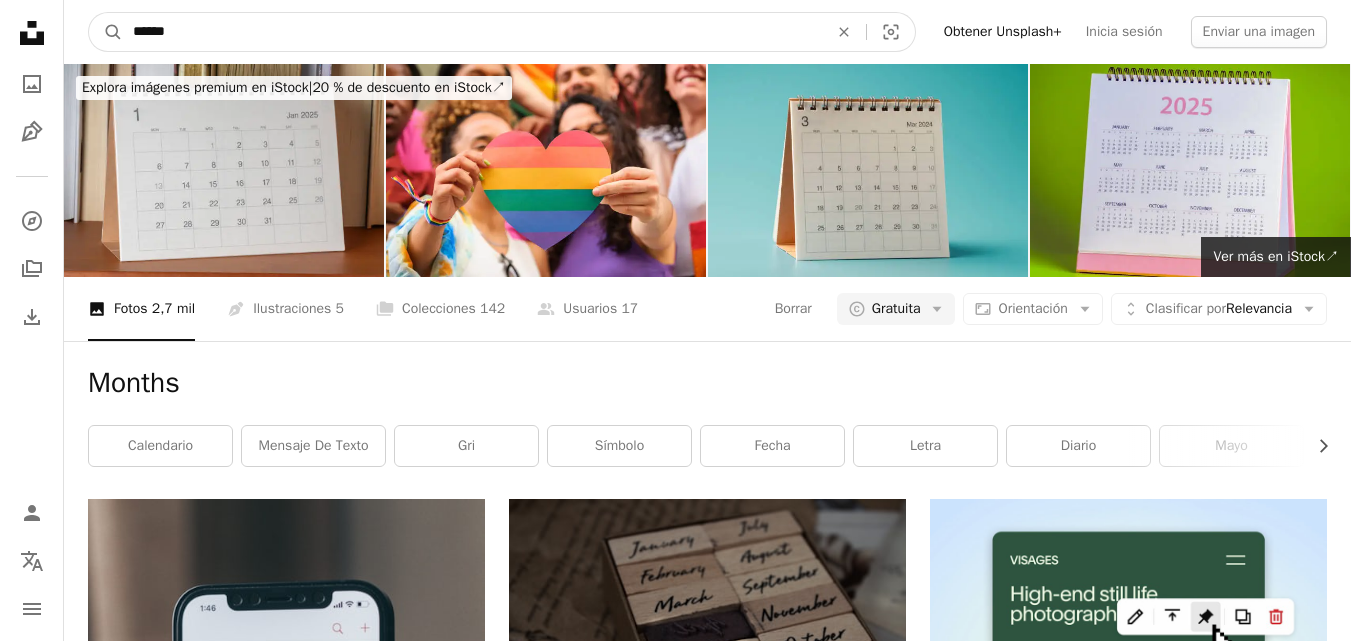 drag, startPoint x: 211, startPoint y: 24, endPoint x: 64, endPoint y: 32, distance: 147.21753 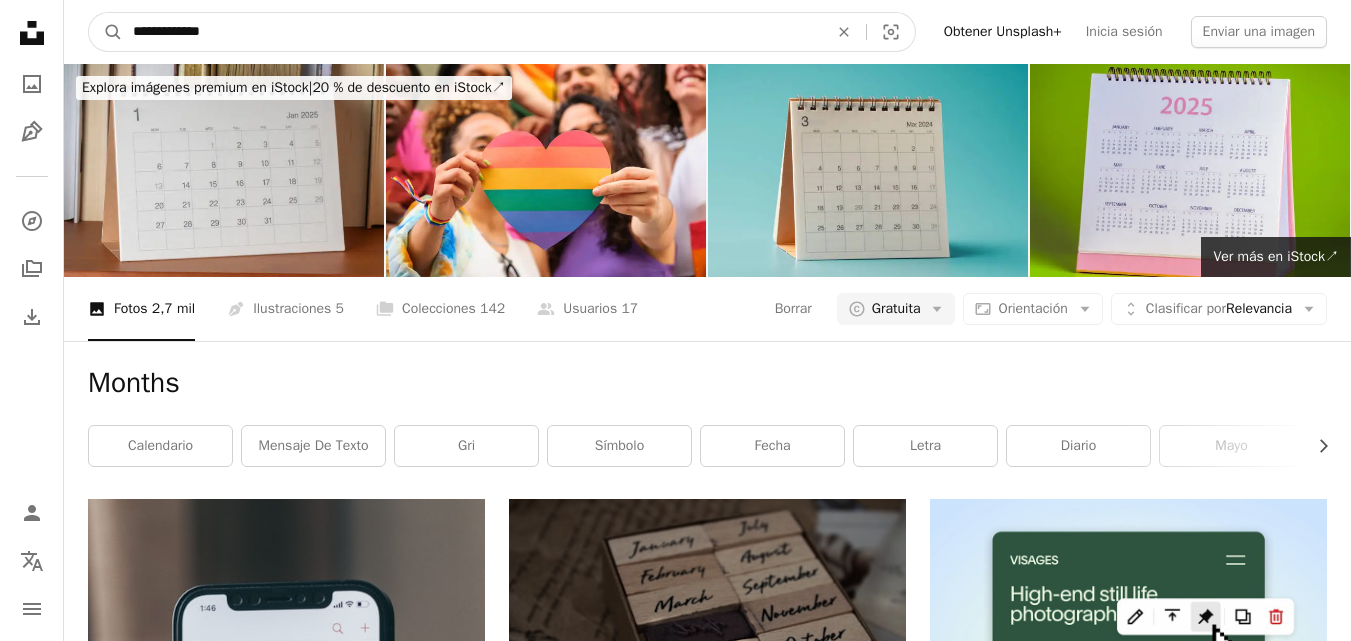 type on "**********" 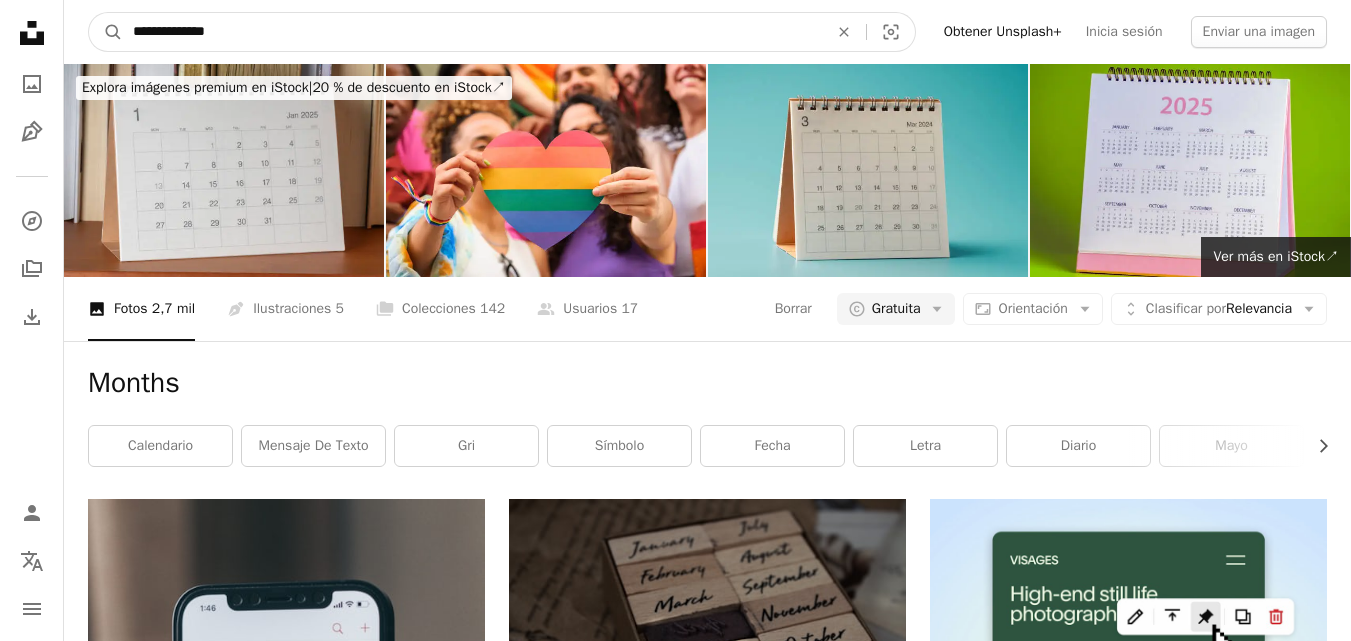 click on "A magnifying glass" at bounding box center [106, 32] 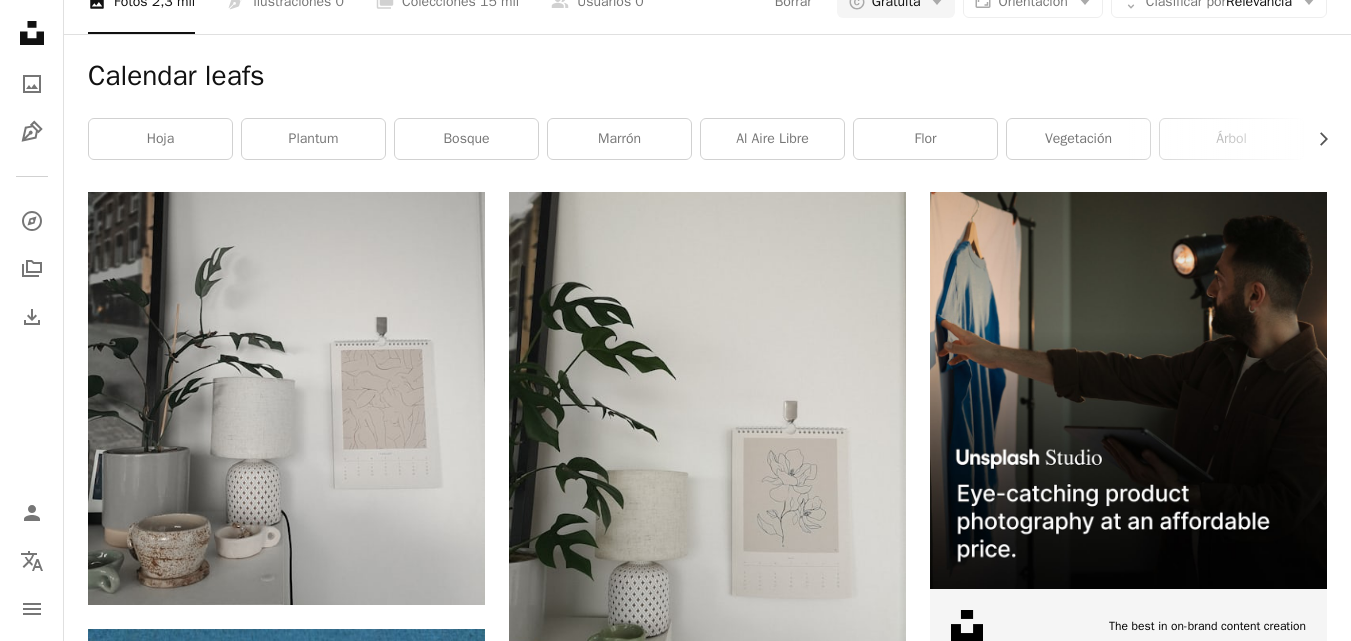 scroll, scrollTop: 0, scrollLeft: 0, axis: both 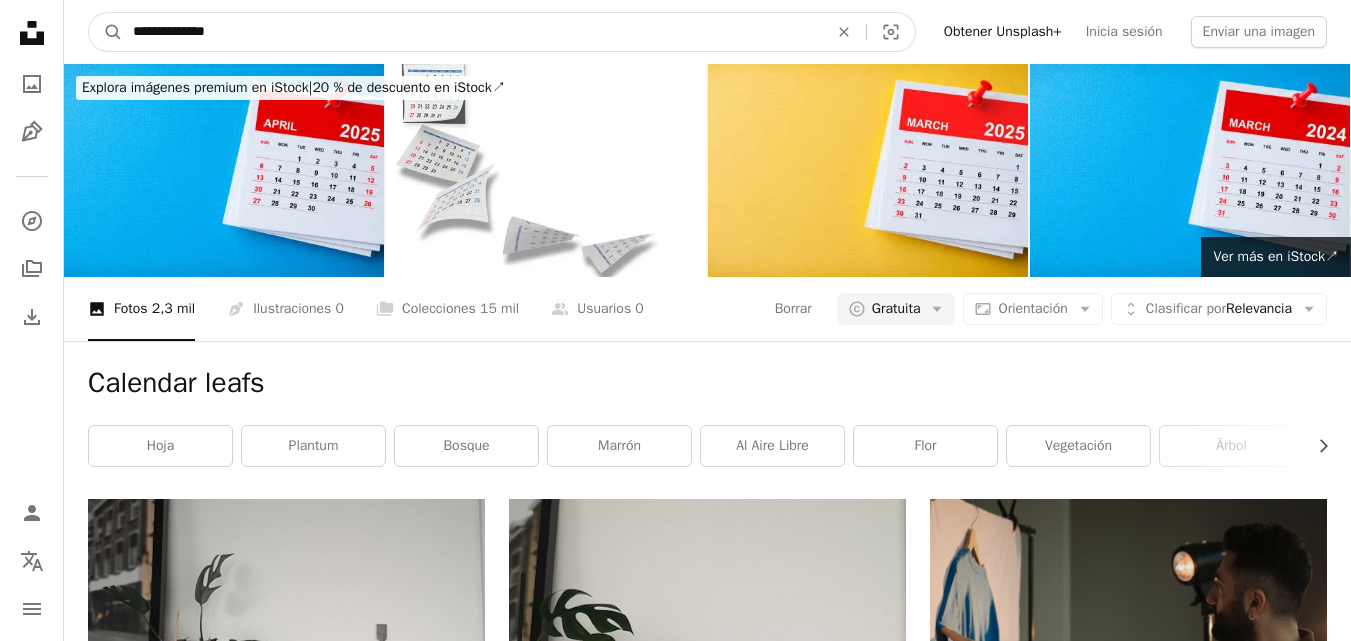 click on "**********" at bounding box center (472, 32) 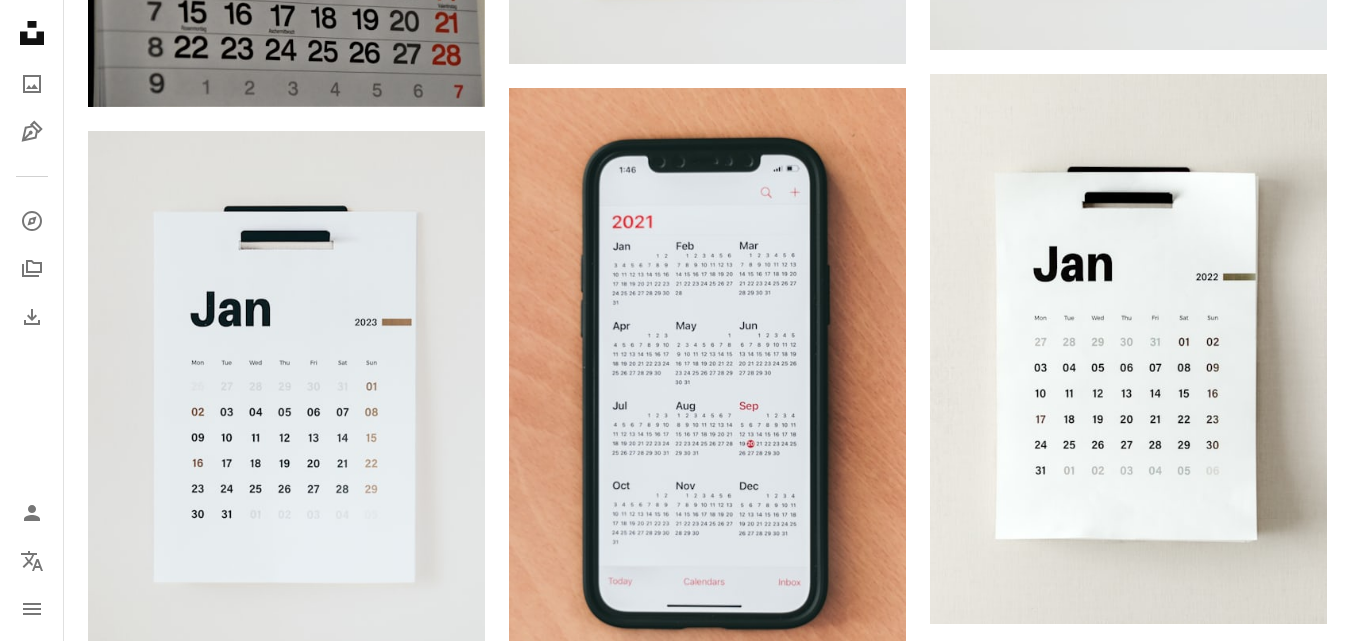 scroll, scrollTop: 2590, scrollLeft: 0, axis: vertical 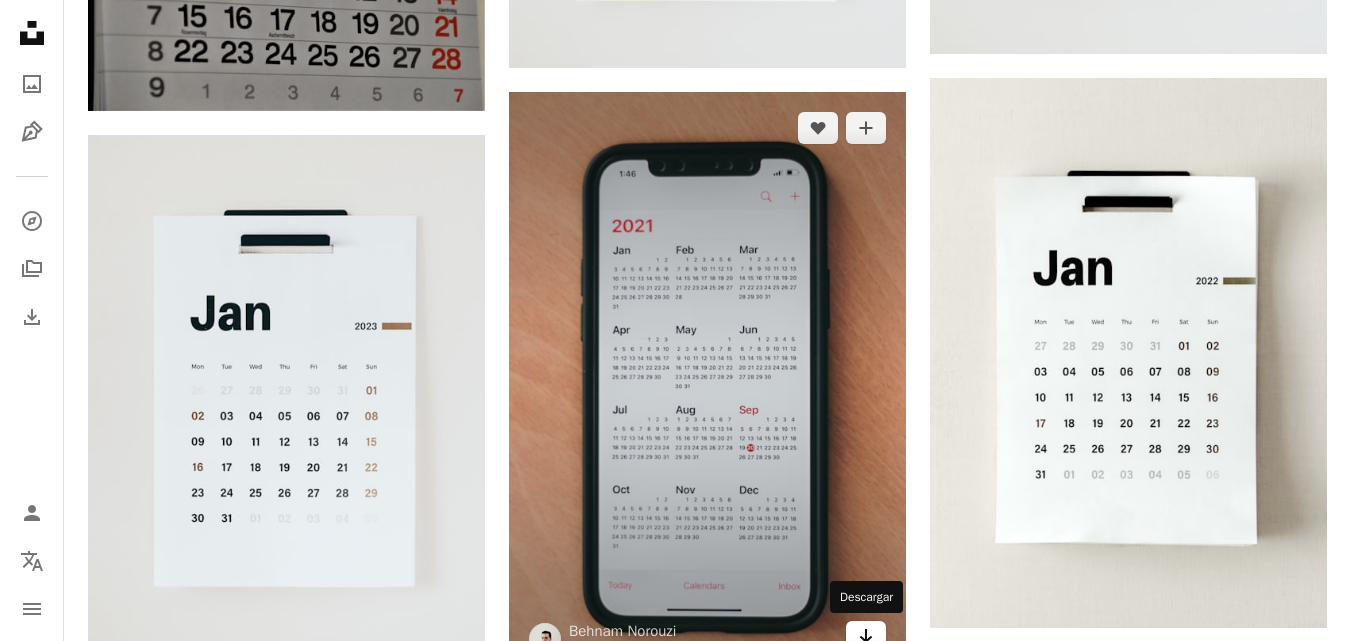 click on "Arrow pointing down" 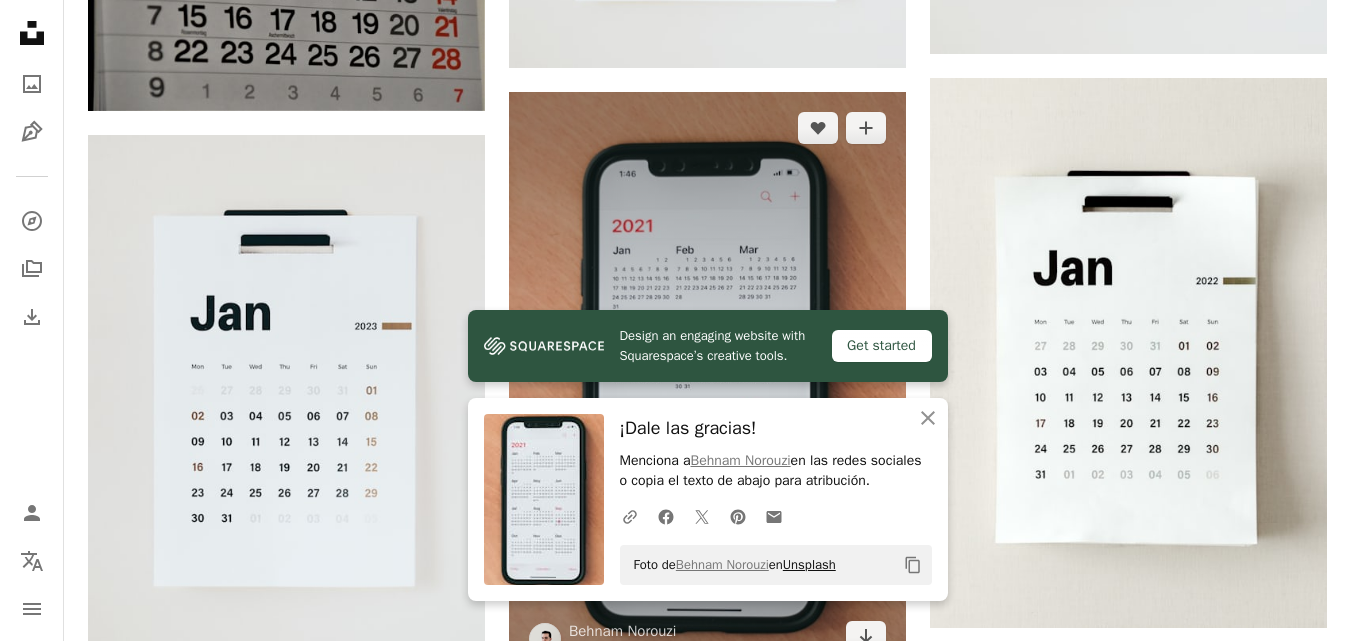 scroll, scrollTop: 3013, scrollLeft: 0, axis: vertical 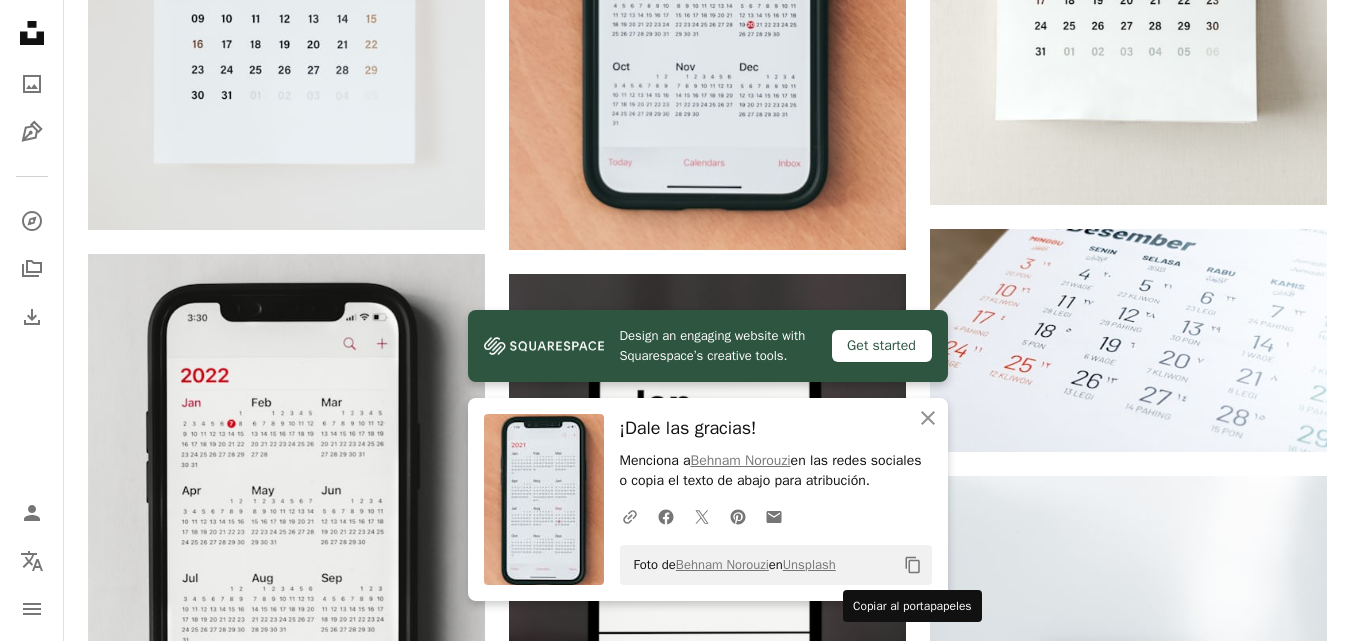 click 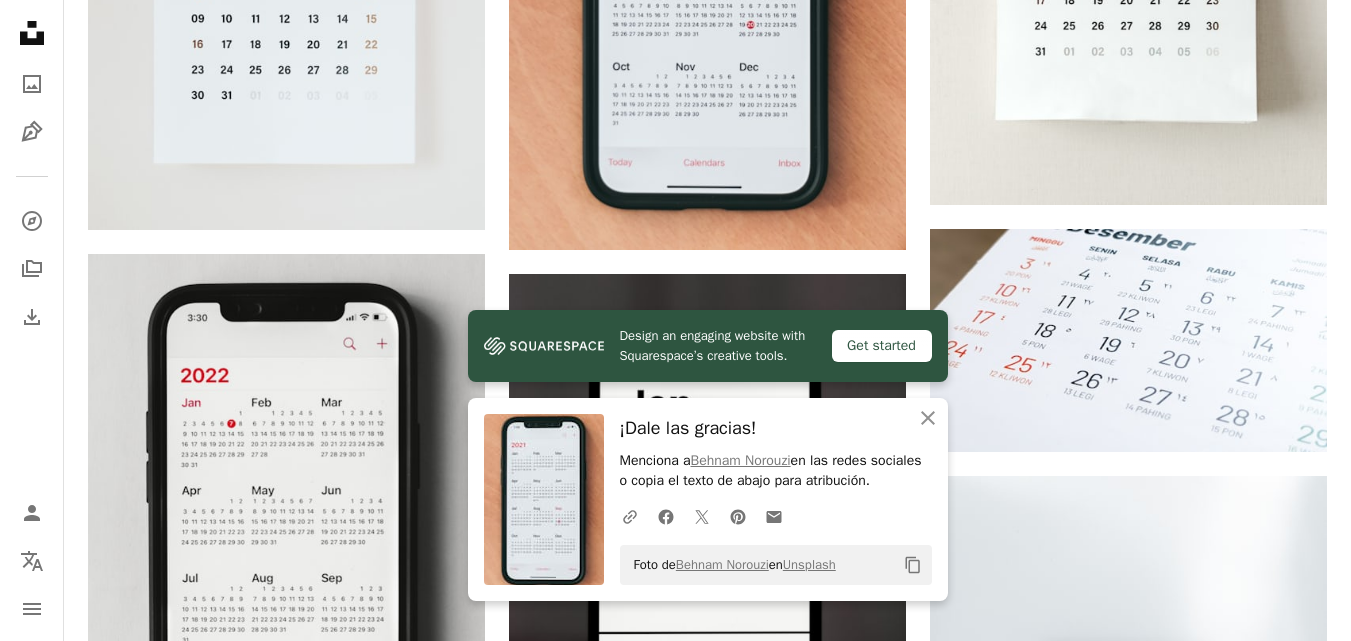 click on "Get Started [PERSON] Disponible para contratación [PERSON] Disponible para contratación [PERSON] Disponible para contratación [PERSON] Disponible para contratación [PERSON] 🇲🇨 [PERSON] Disponible para contratación [PERSON] Disponible para contratación" at bounding box center (1128, -451) 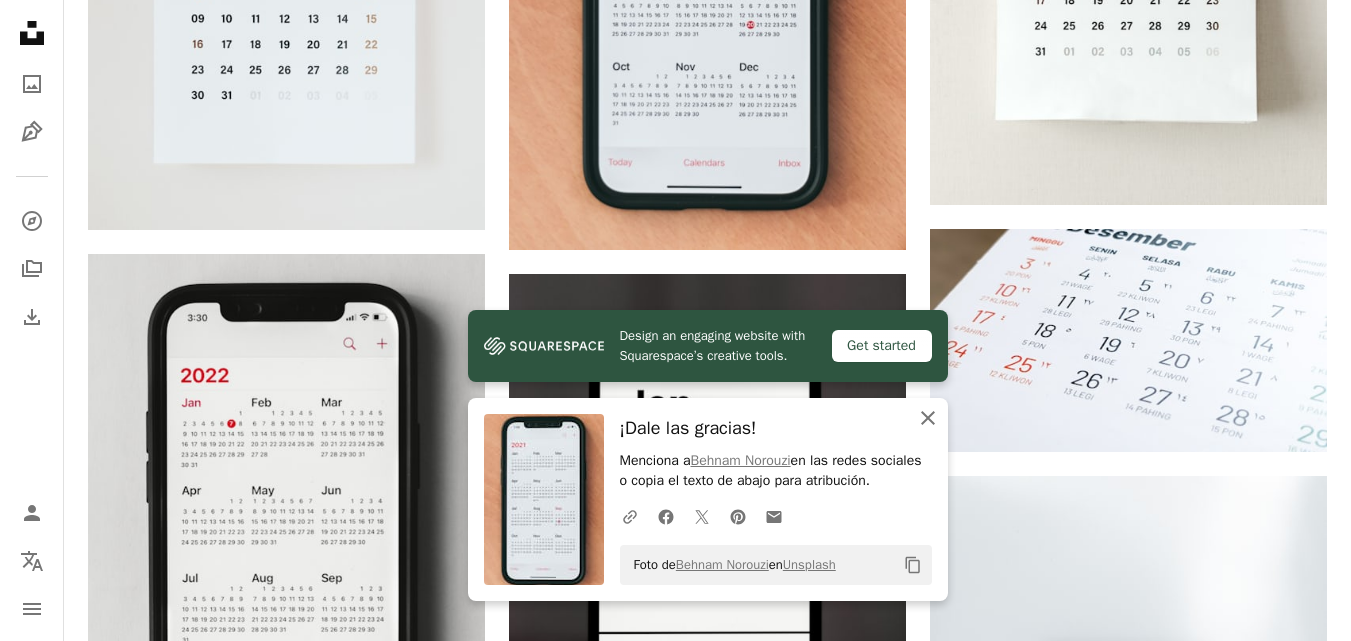 click on "An X shape" 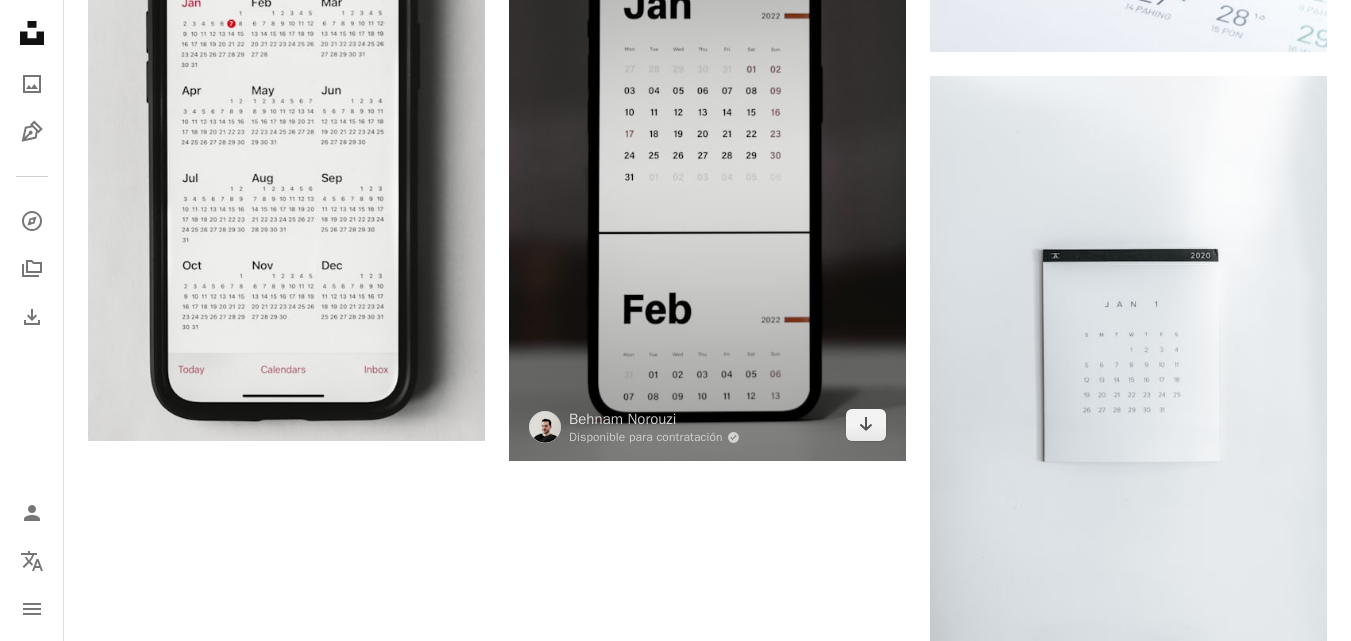 scroll, scrollTop: 3404, scrollLeft: 0, axis: vertical 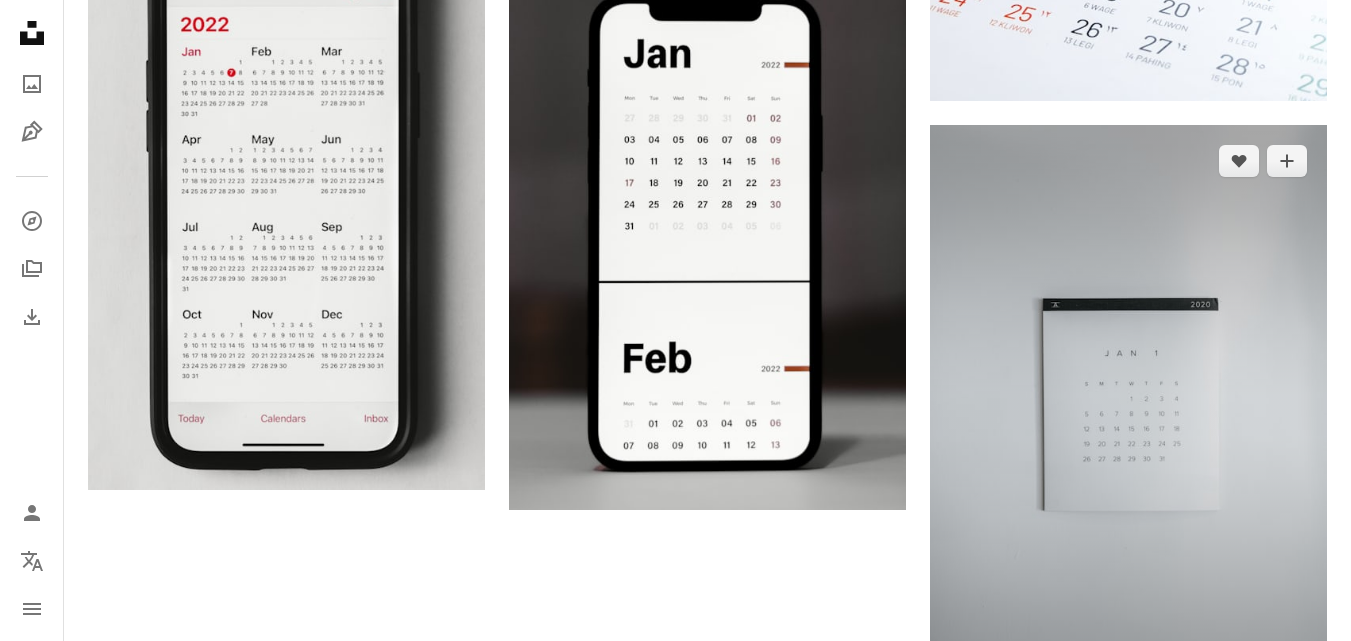 click at bounding box center (1128, 423) 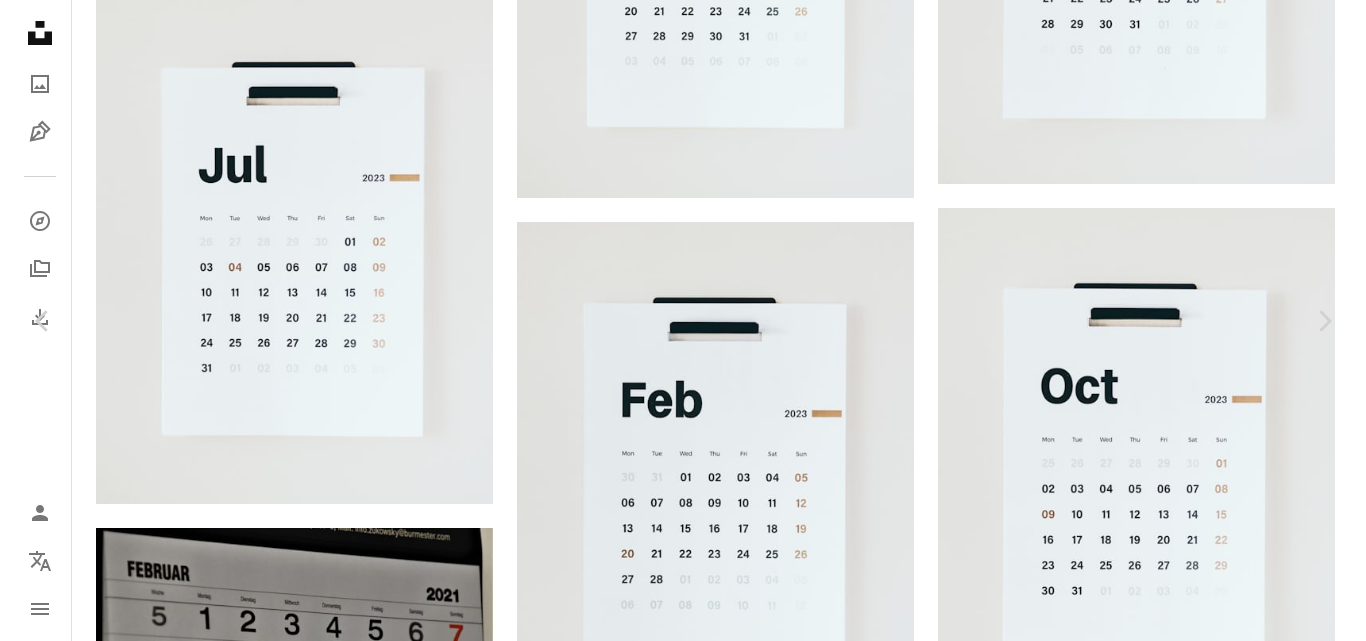 scroll, scrollTop: 564, scrollLeft: 0, axis: vertical 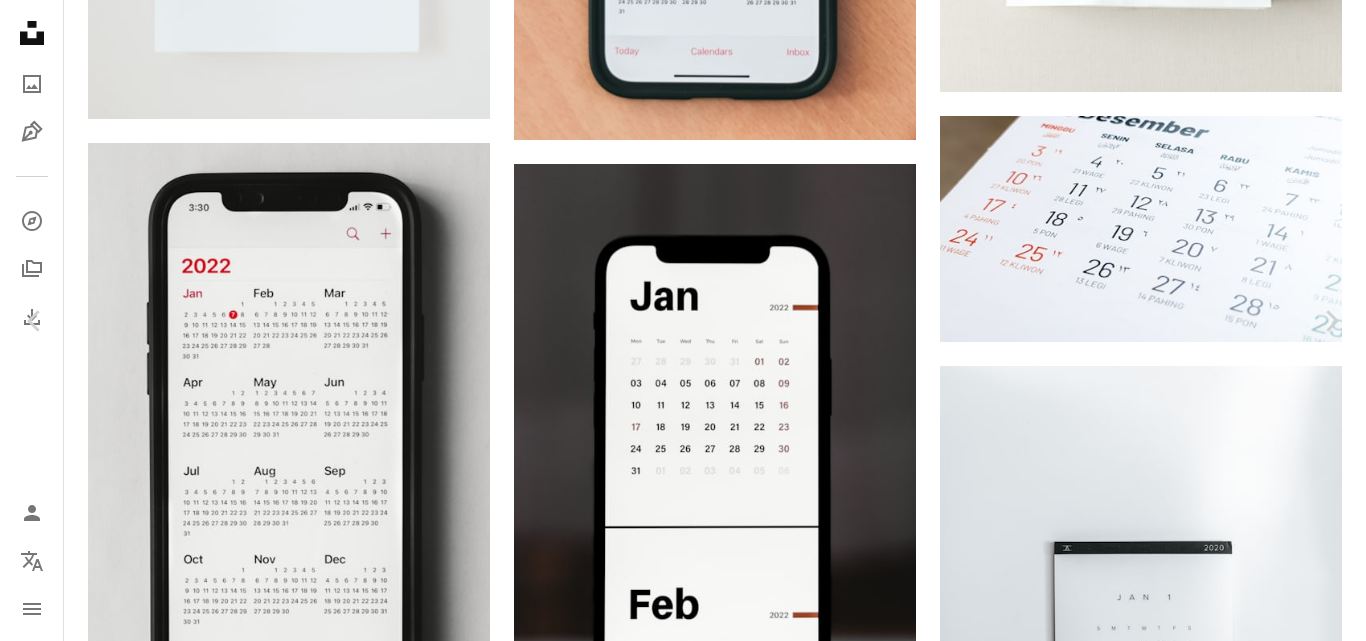 click on "An X shape" at bounding box center (20, 20) 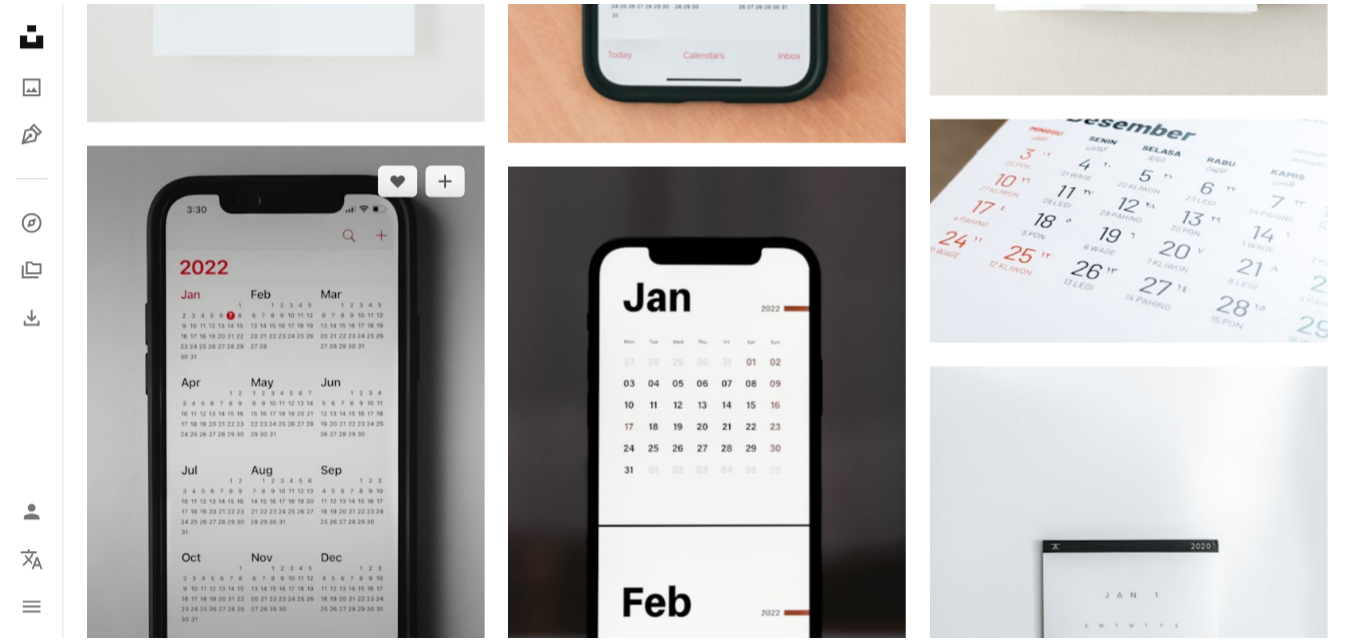 scroll, scrollTop: 3364, scrollLeft: 0, axis: vertical 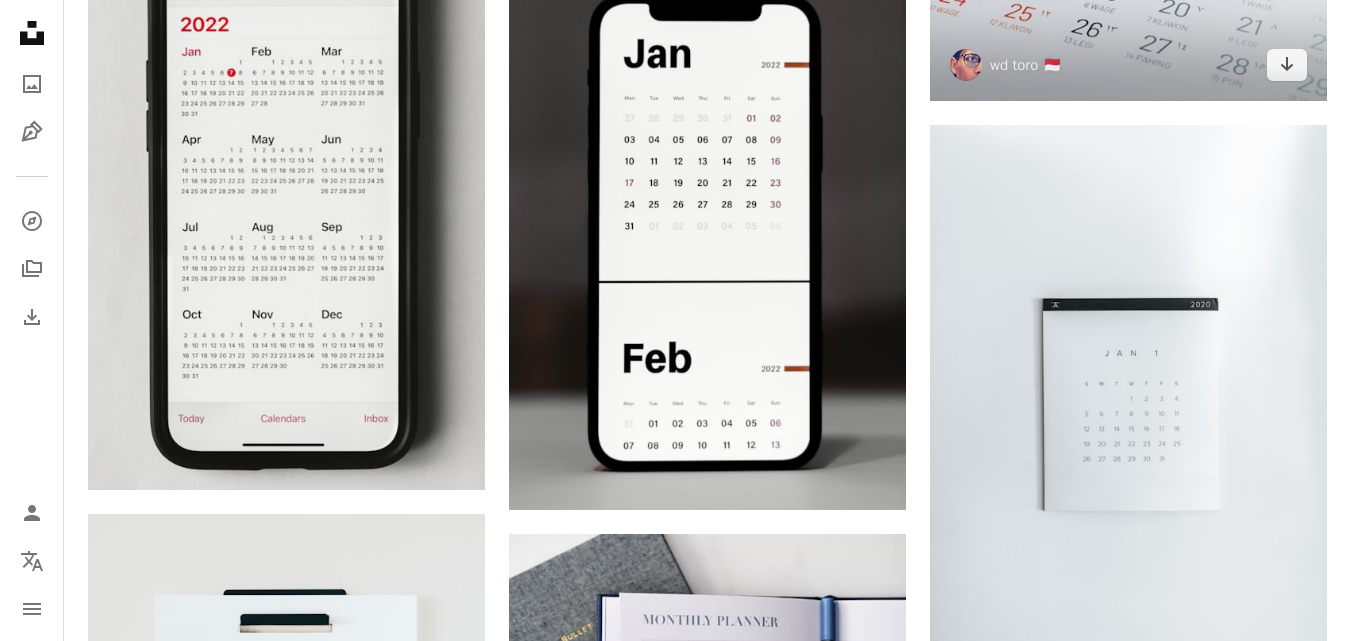 click at bounding box center (1128, -12) 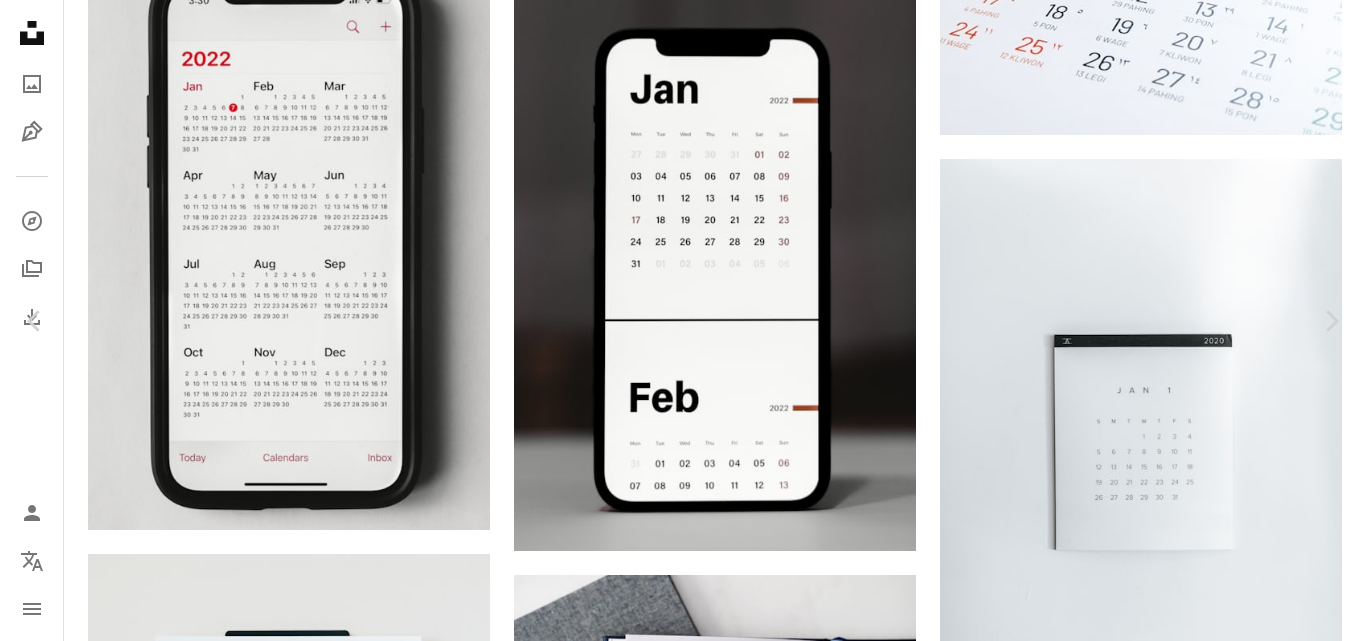 click on "An X shape" at bounding box center [20, 20] 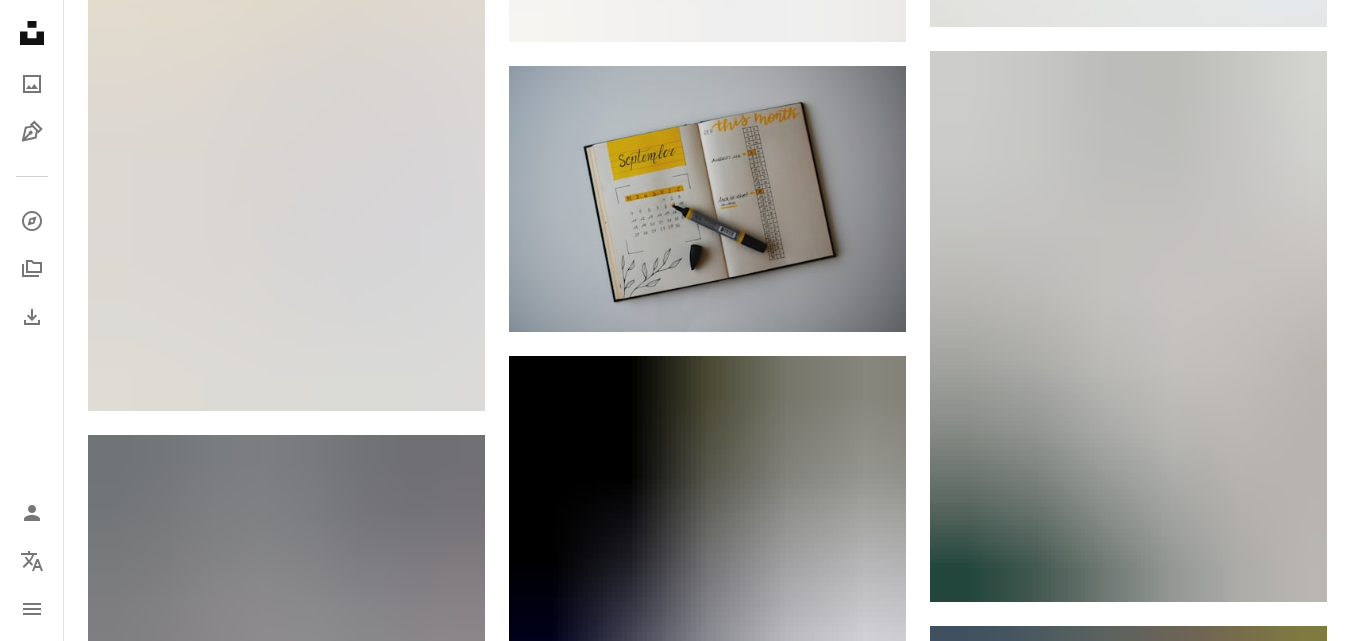 scroll, scrollTop: 4593, scrollLeft: 0, axis: vertical 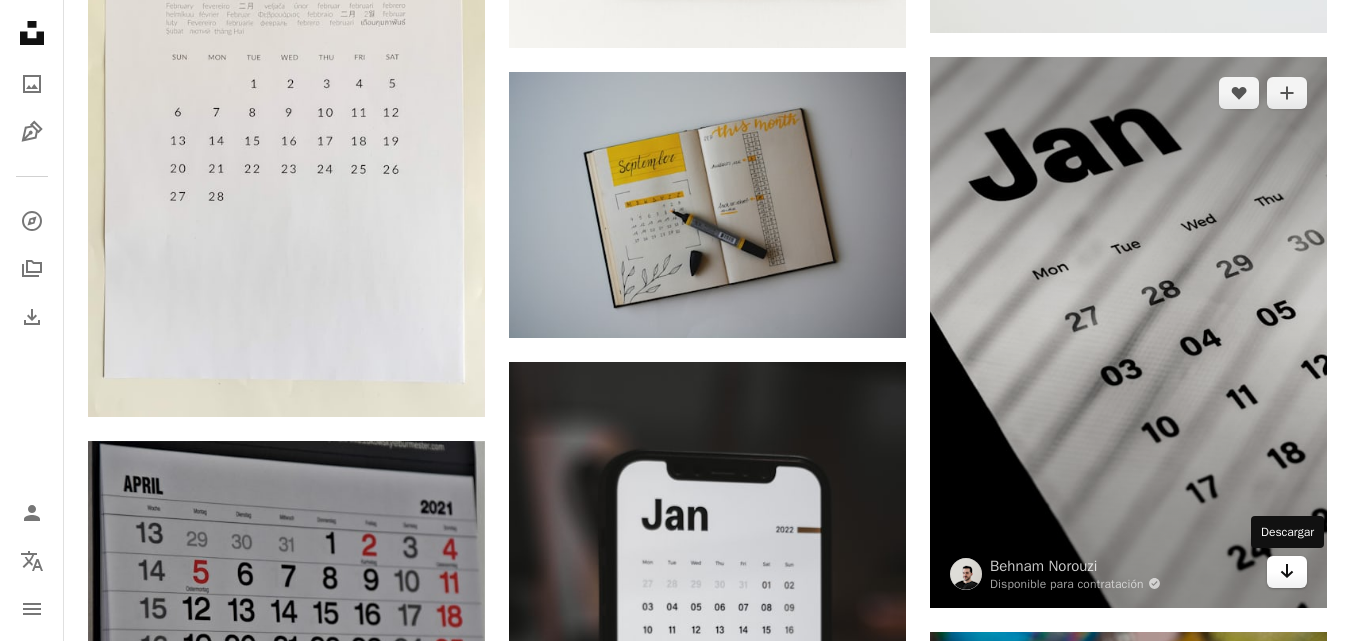 click on "Arrow pointing down" 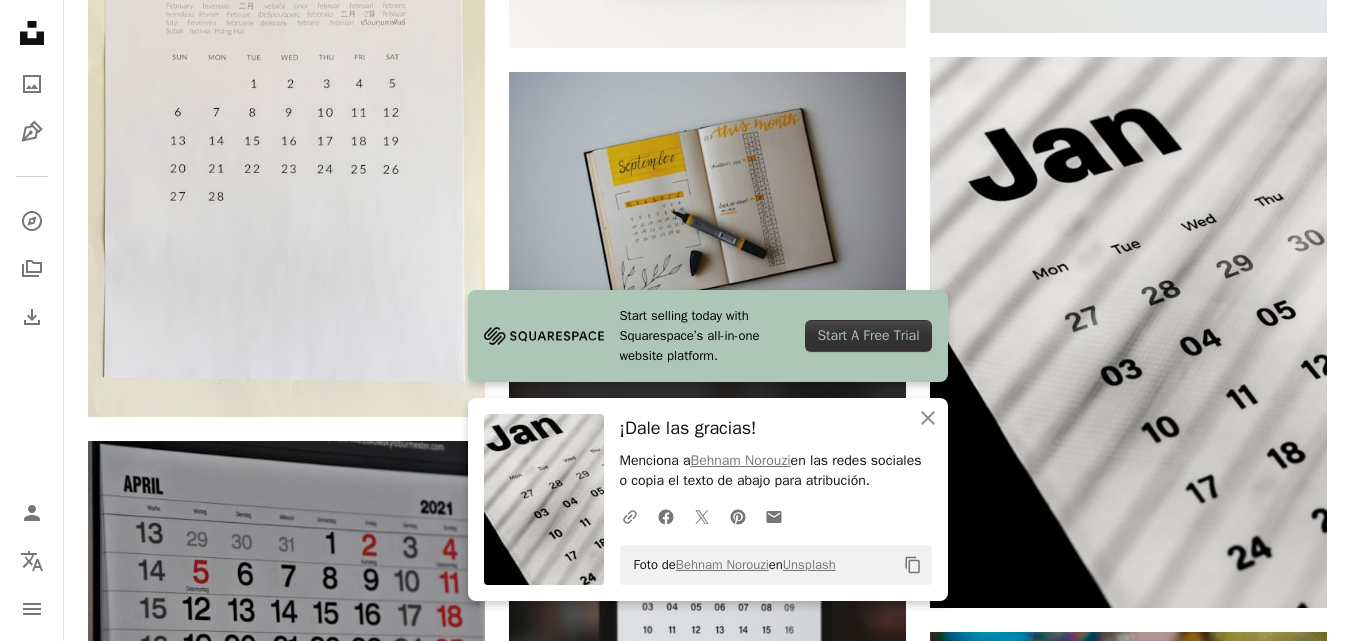 click on "Copy content" 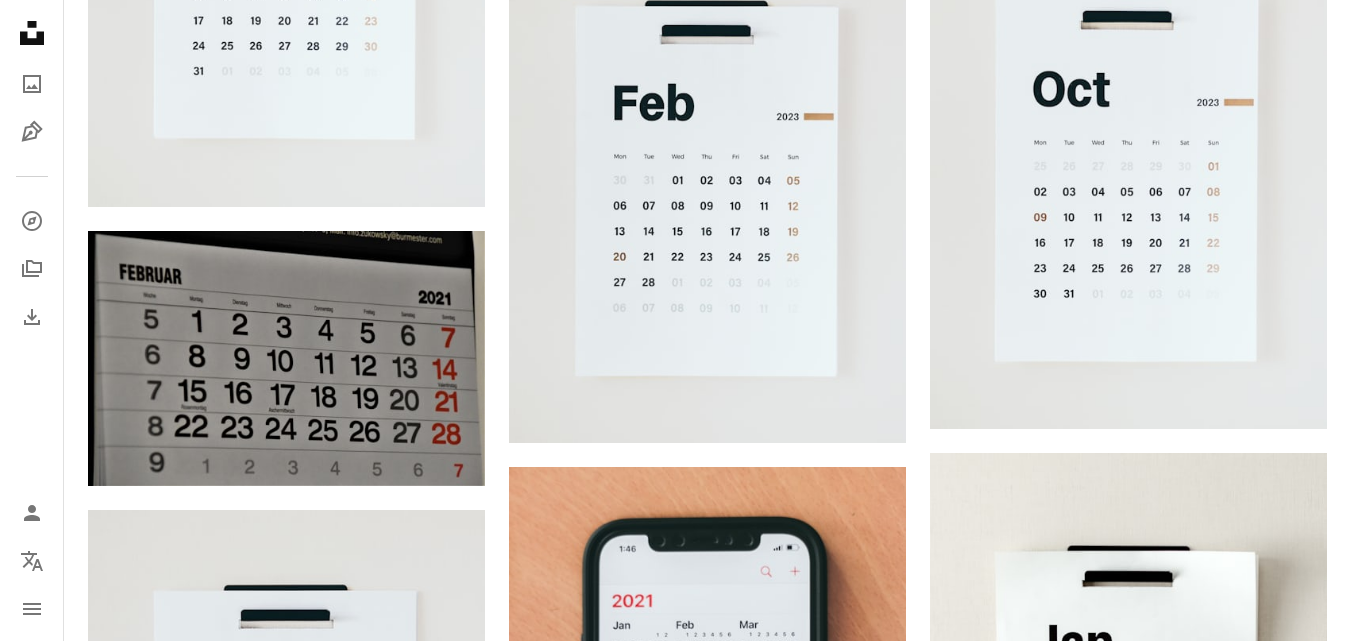 scroll, scrollTop: 0, scrollLeft: 0, axis: both 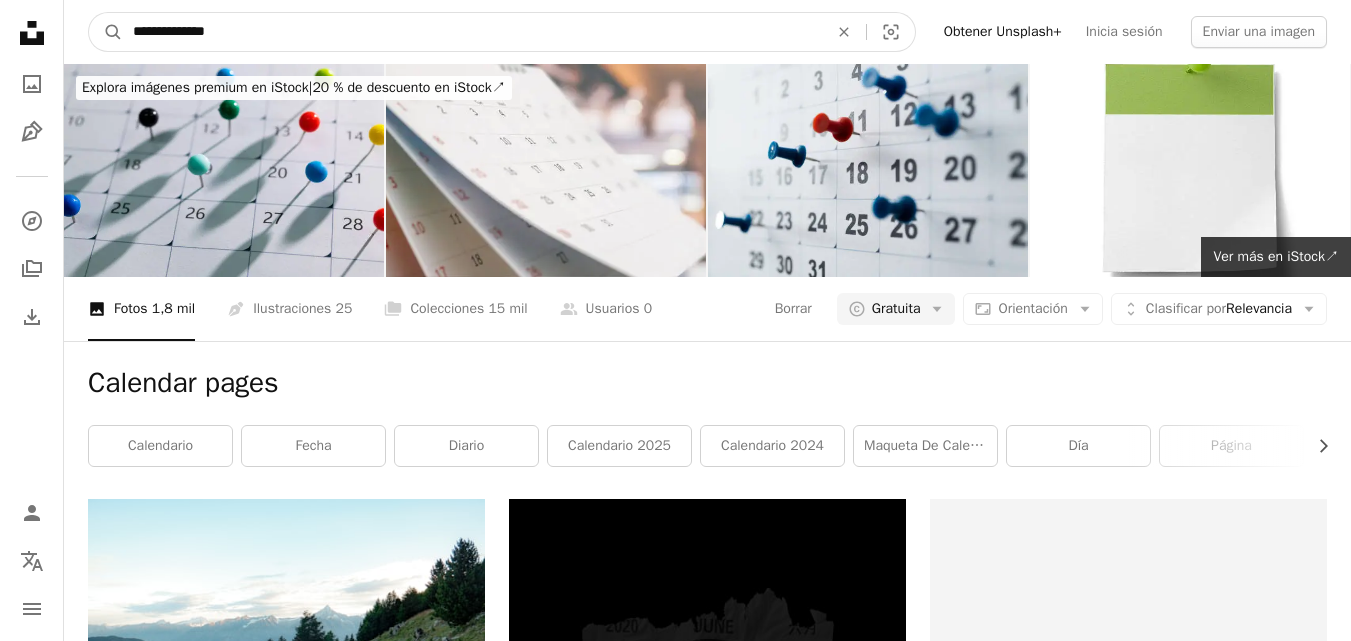 drag, startPoint x: 62, startPoint y: 4, endPoint x: 0, endPoint y: 41, distance: 72.20111 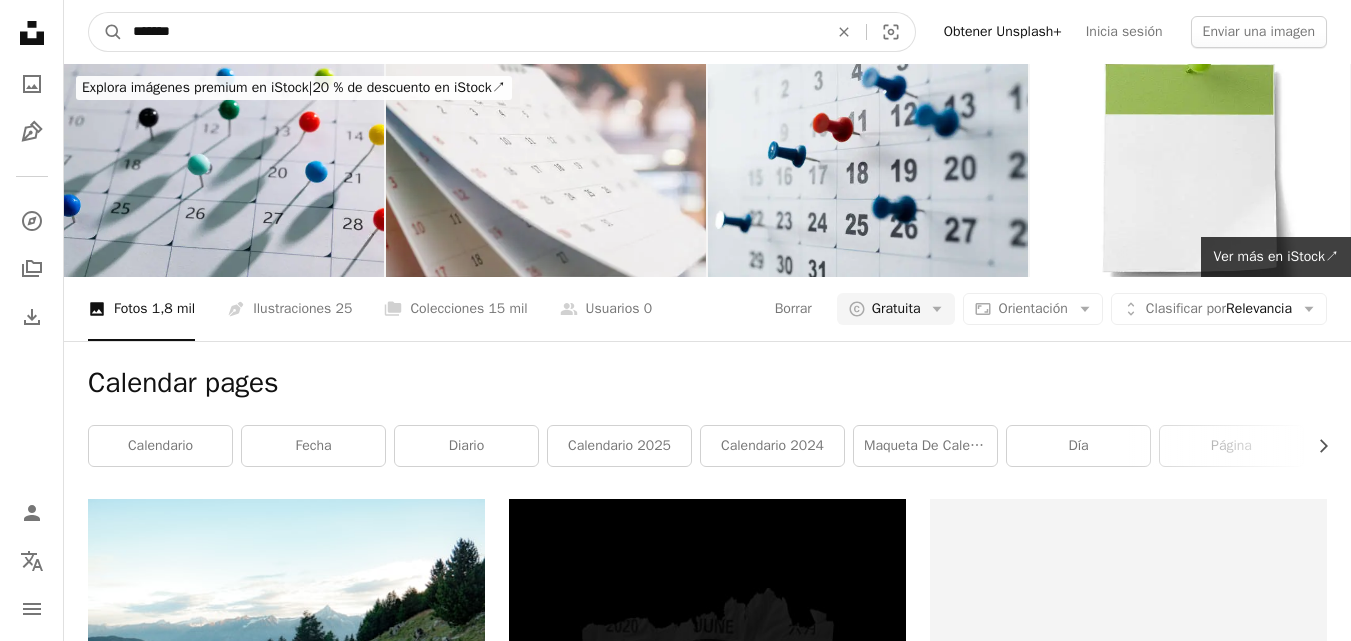 type on "*******" 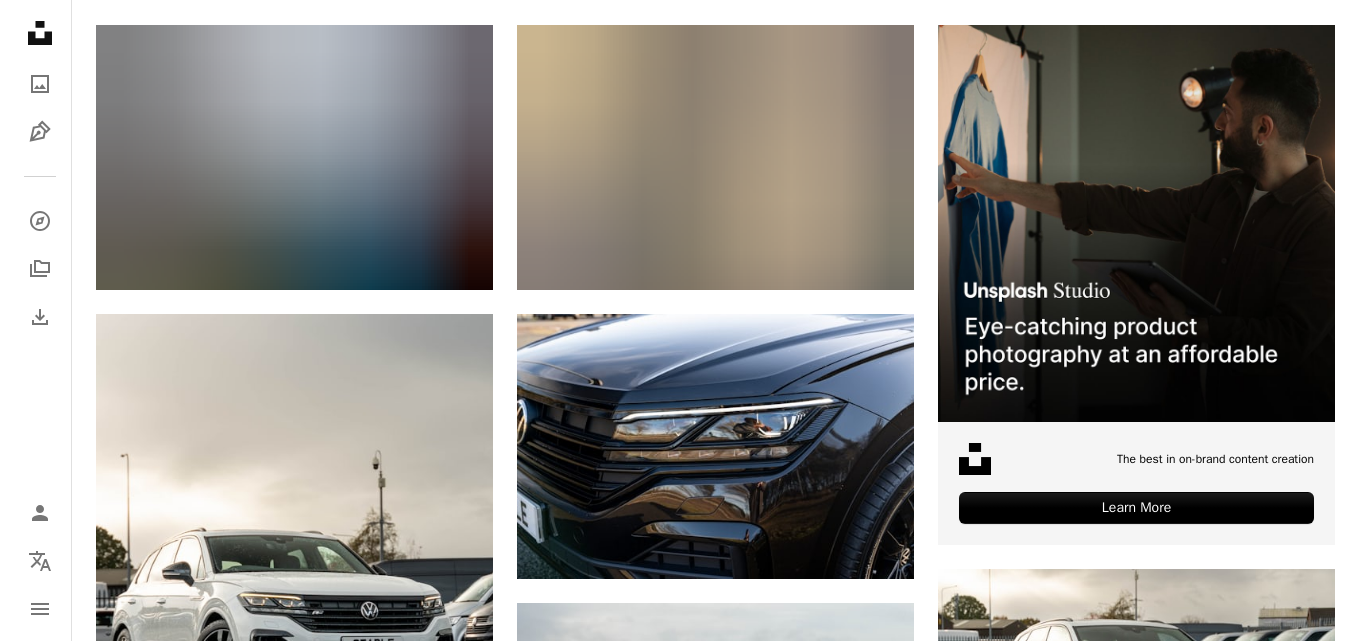 scroll, scrollTop: 482, scrollLeft: 0, axis: vertical 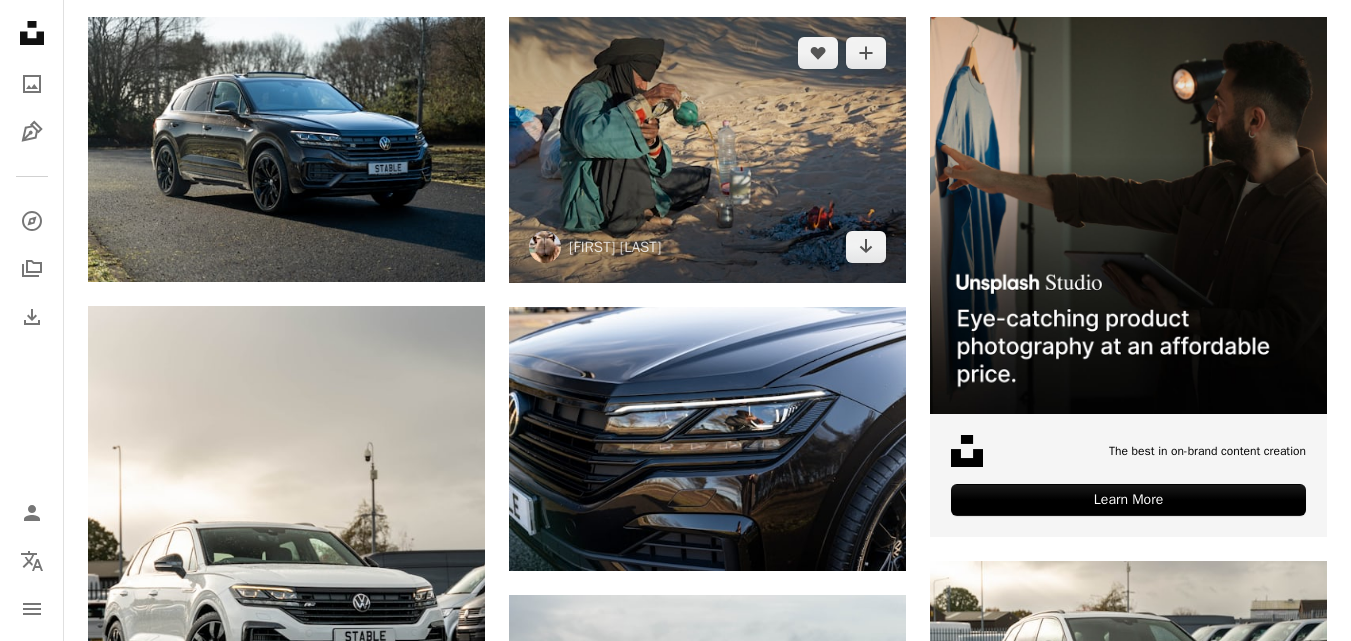 click at bounding box center [707, 149] 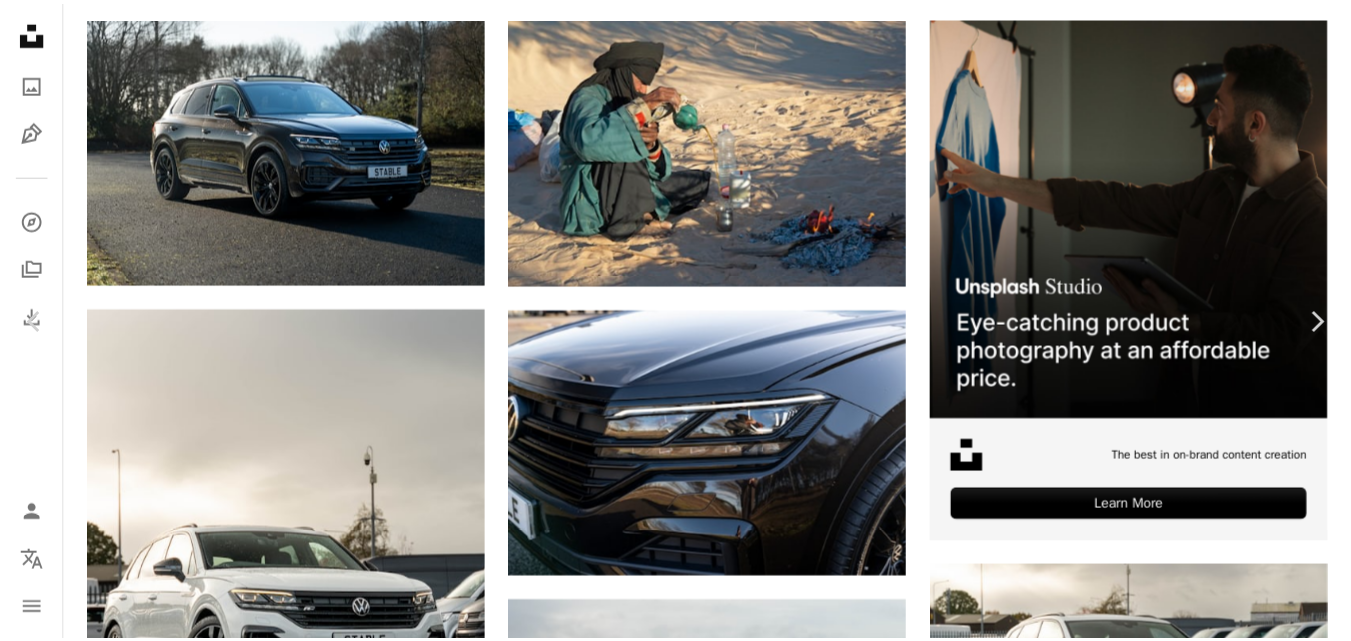 scroll, scrollTop: 0, scrollLeft: 0, axis: both 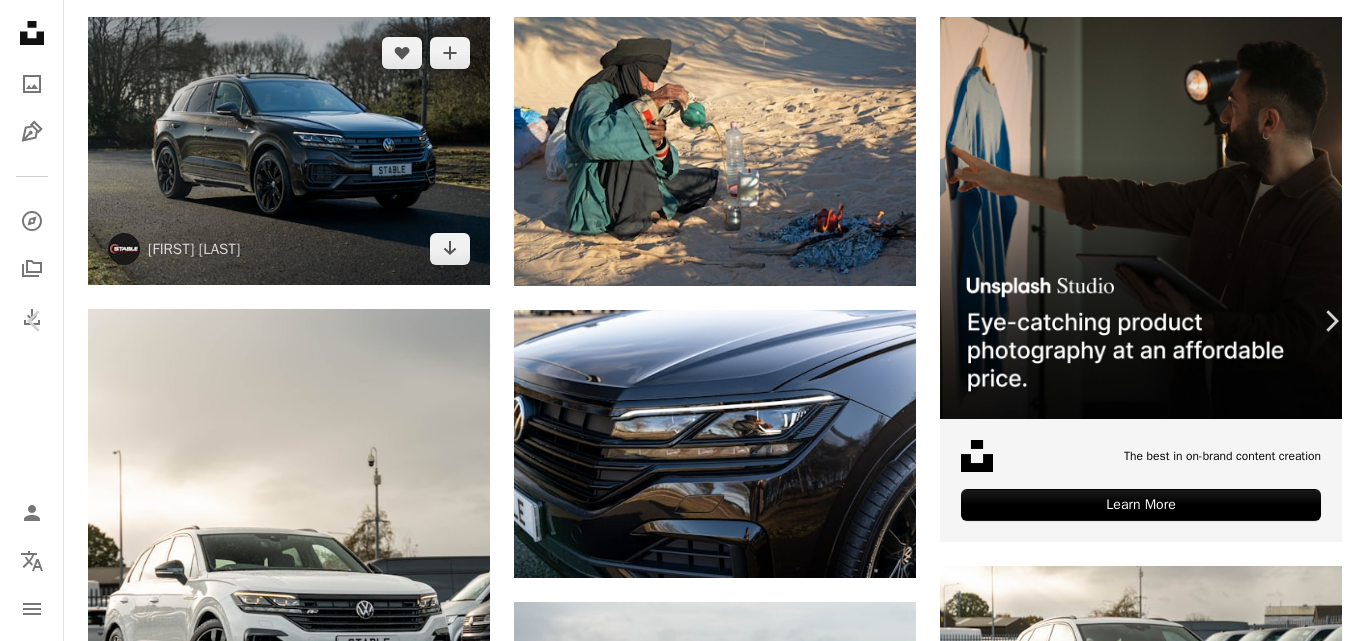 drag, startPoint x: 18, startPoint y: 13, endPoint x: 211, endPoint y: 253, distance: 307.97565 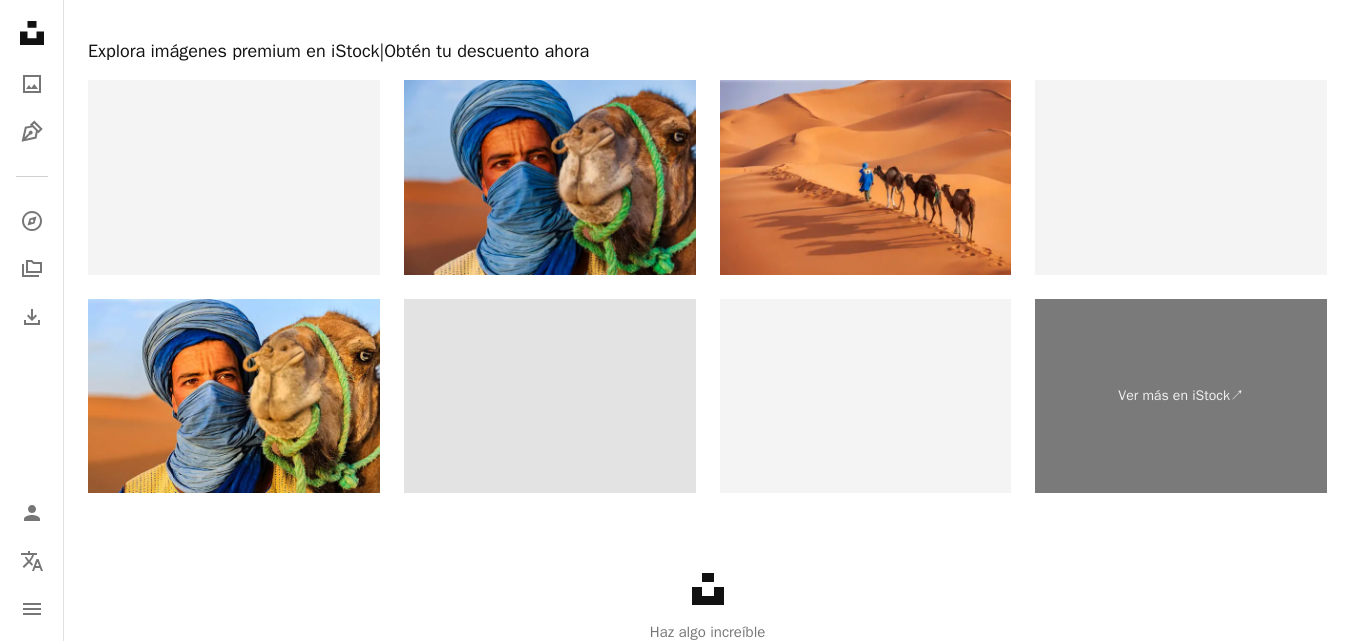 scroll, scrollTop: 3836, scrollLeft: 0, axis: vertical 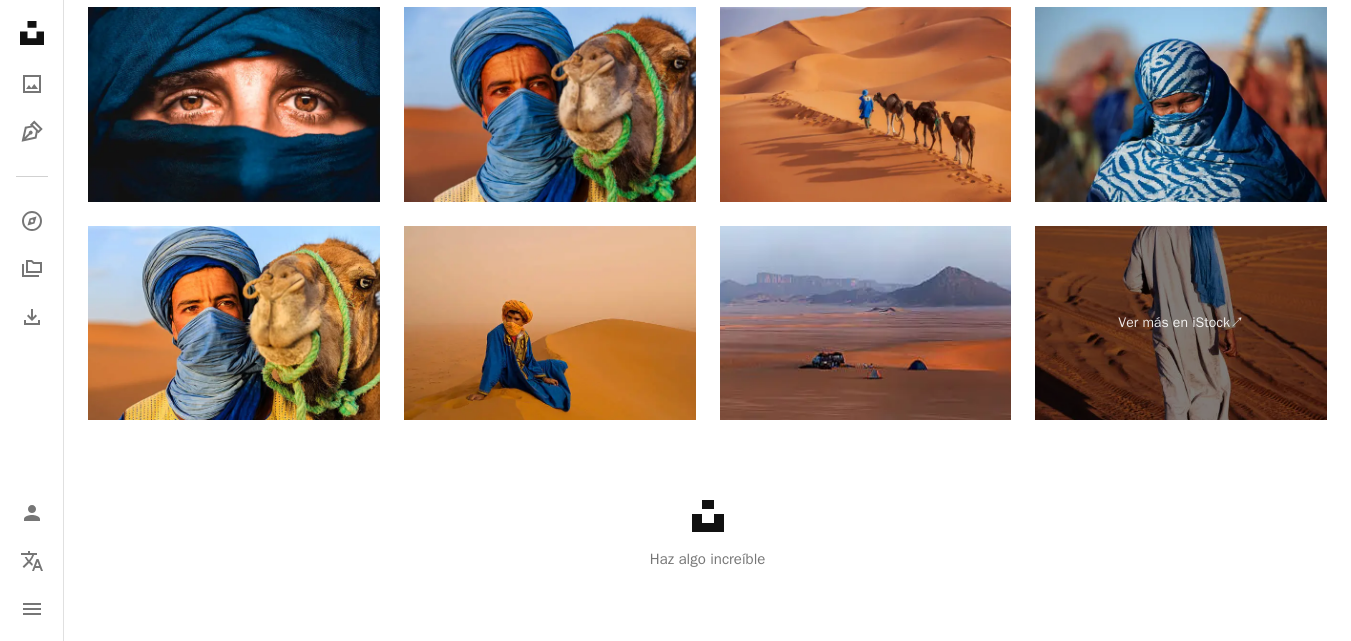 click at bounding box center [866, 104] 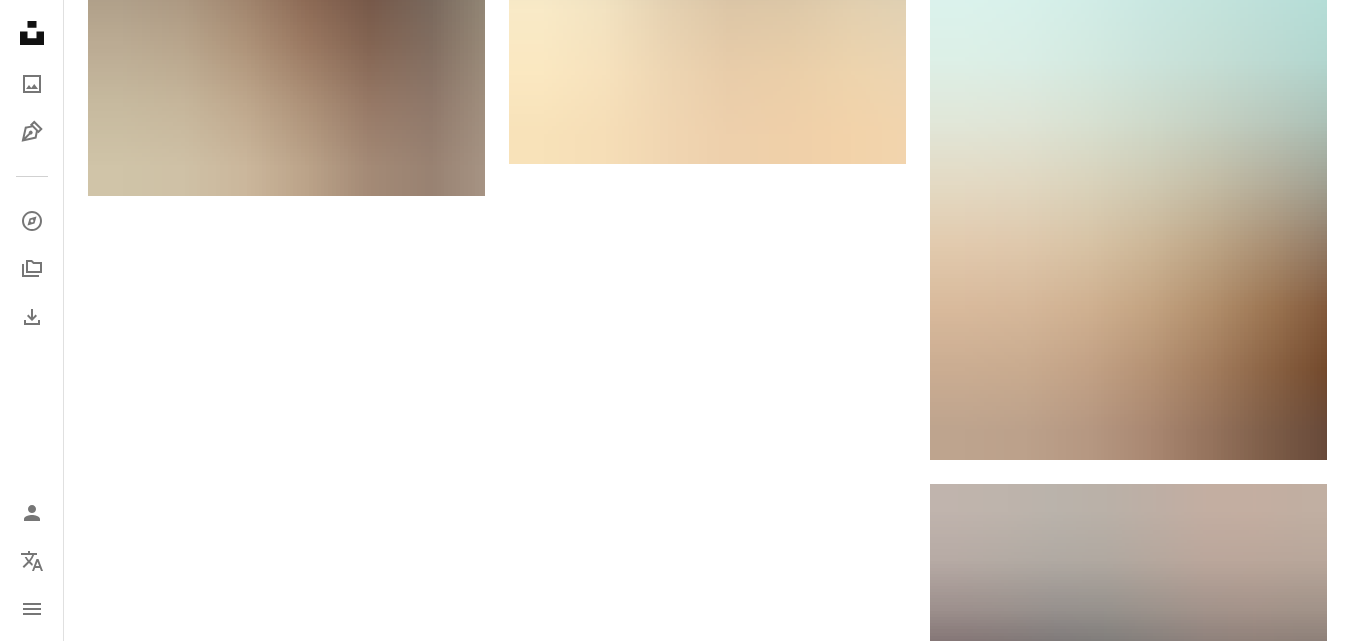 scroll, scrollTop: 2810, scrollLeft: 0, axis: vertical 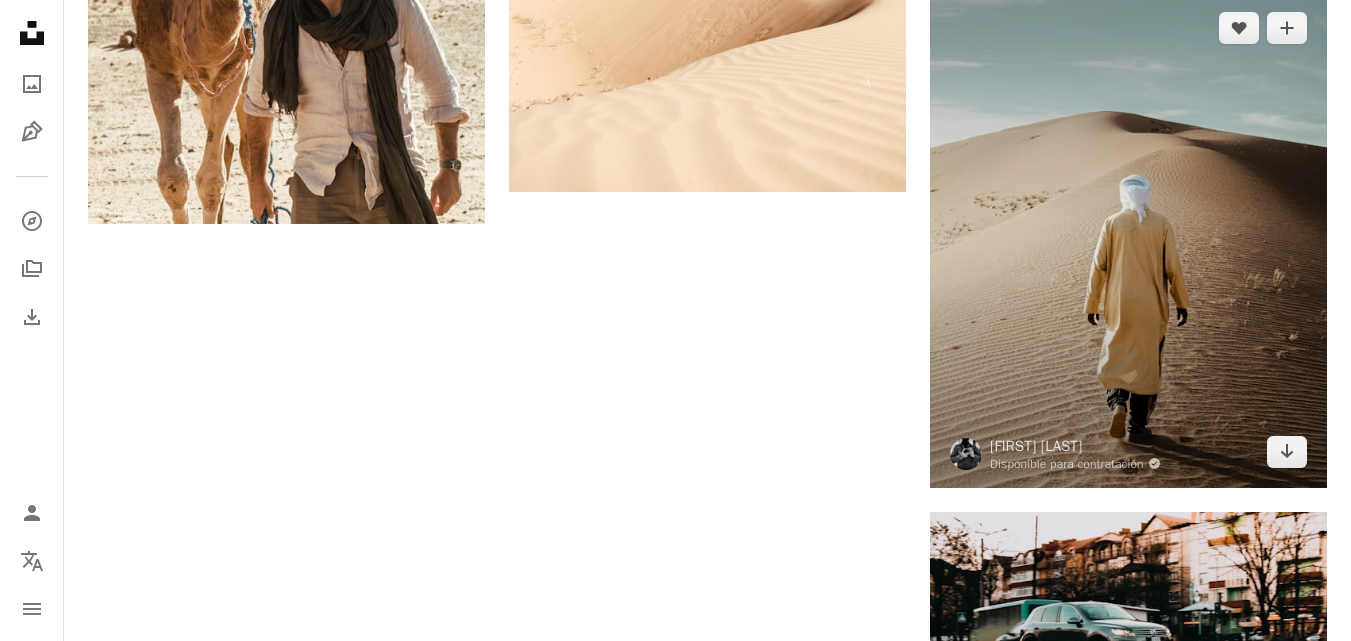 click at bounding box center (1128, 240) 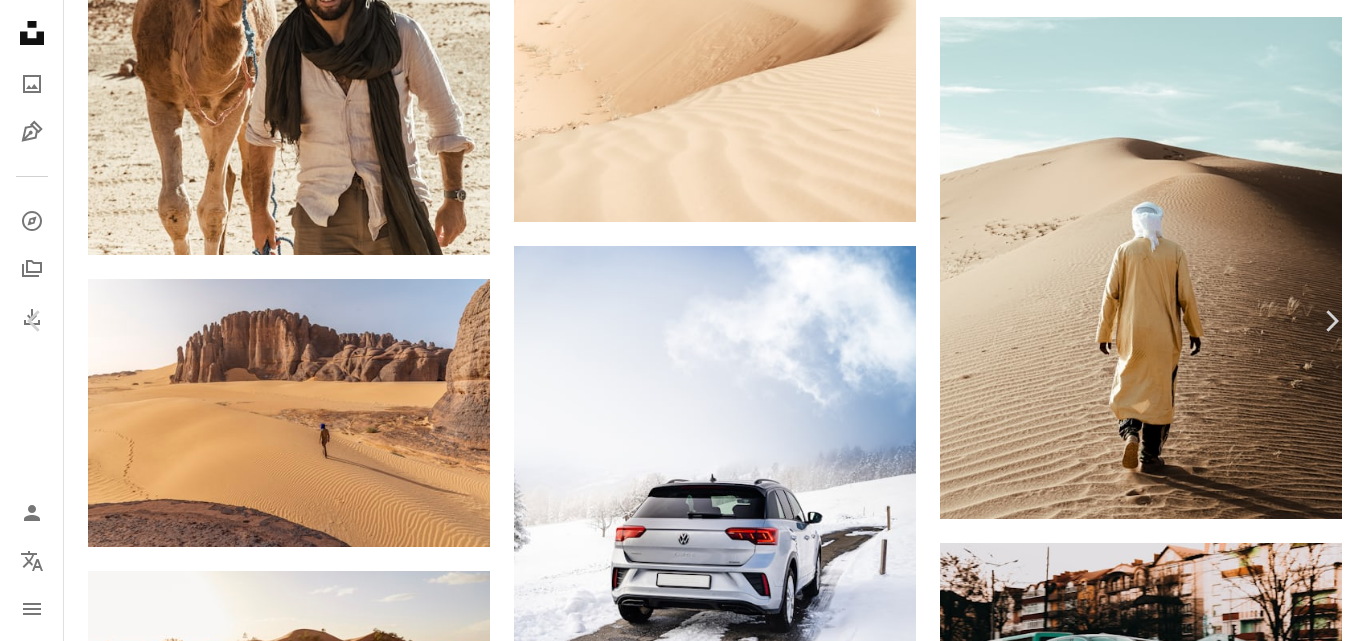 click on "Descargar gratis" at bounding box center (1160, 5466) 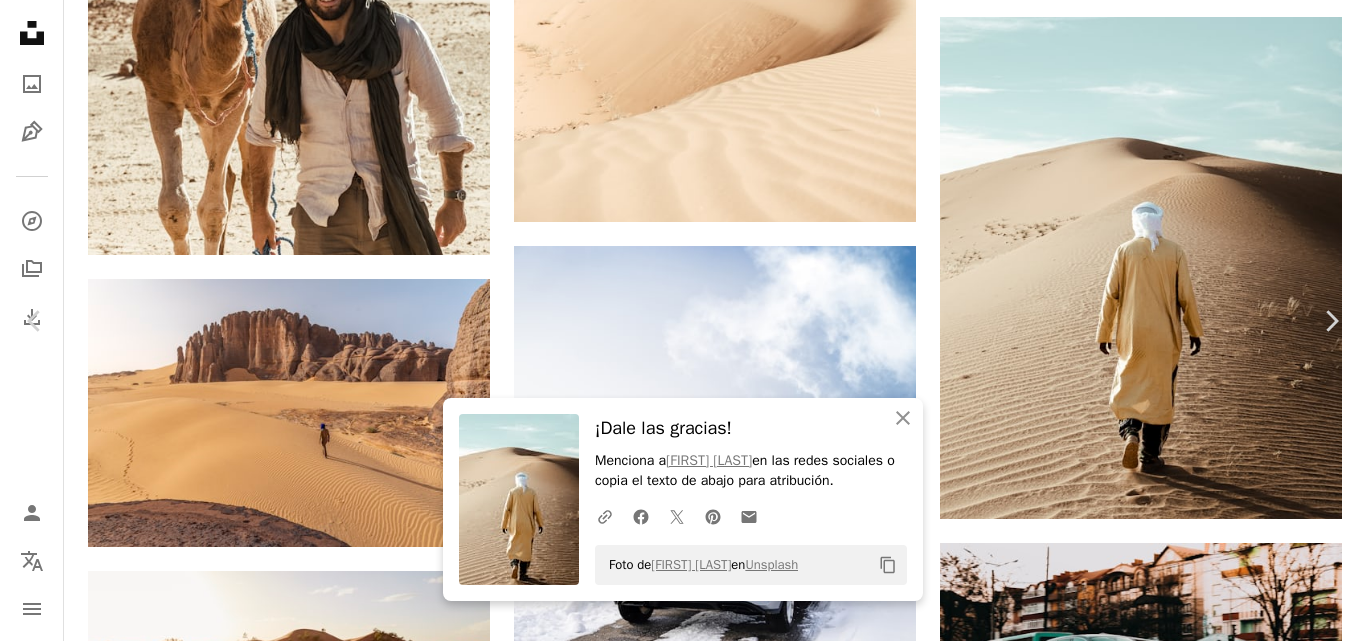 click on "Copy content" 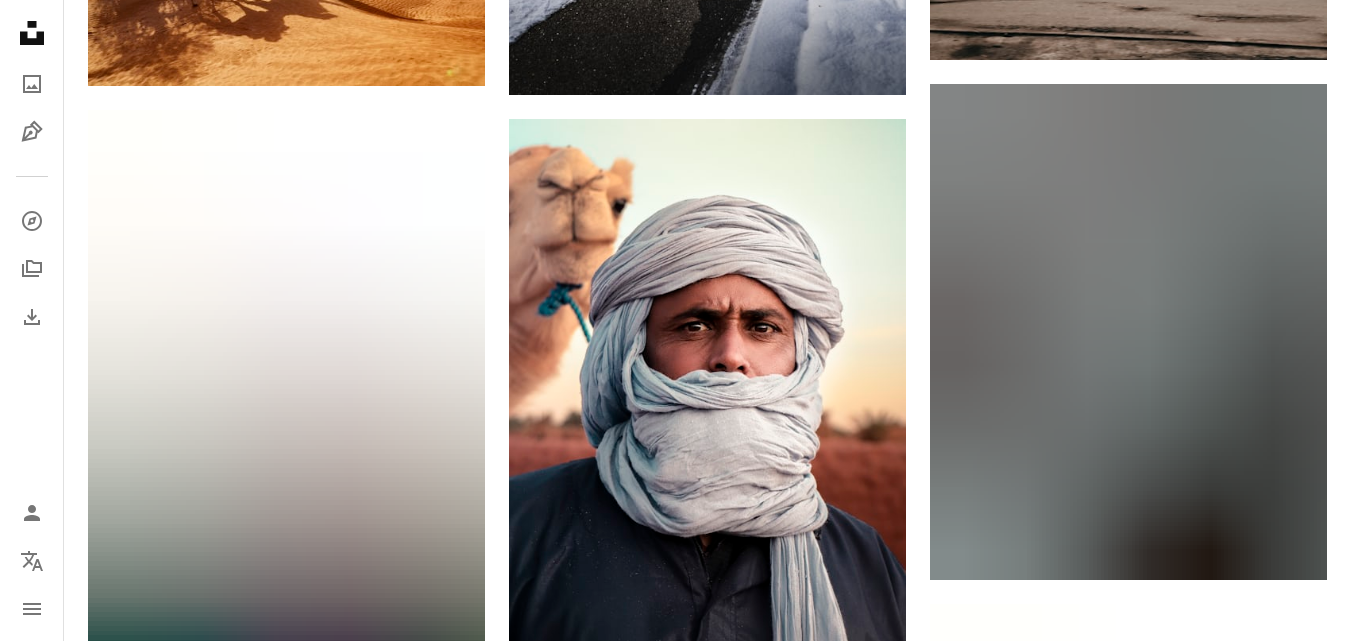 scroll, scrollTop: 3533, scrollLeft: 0, axis: vertical 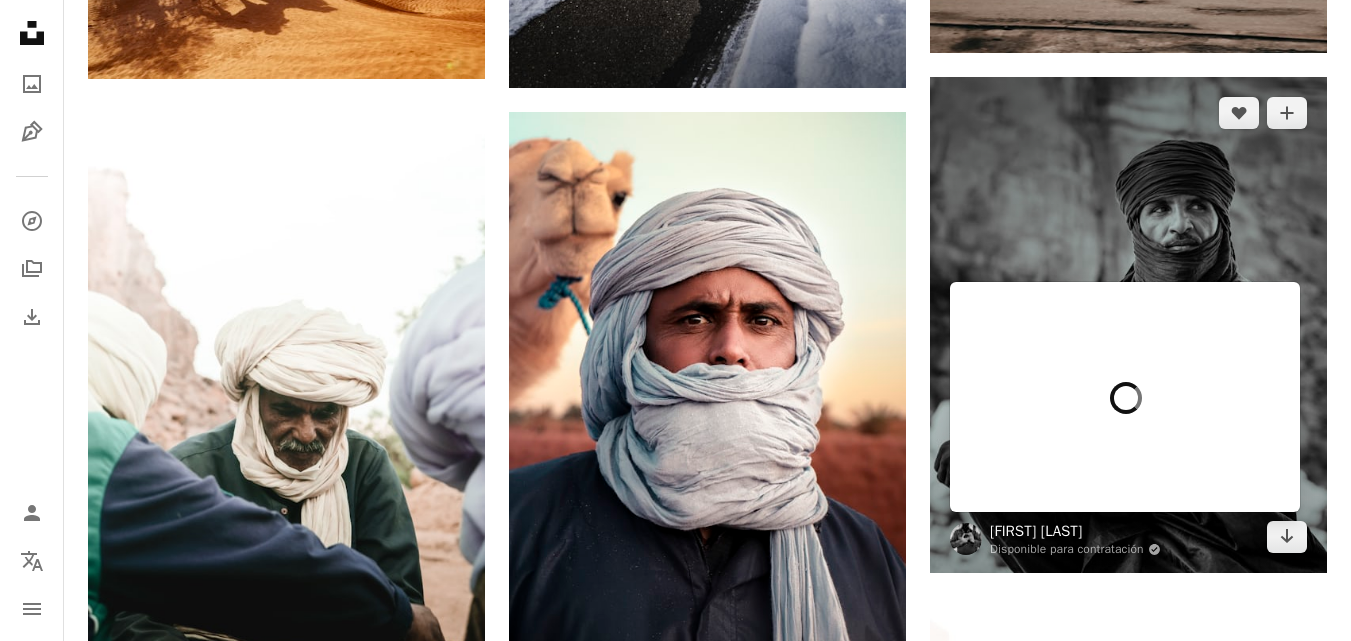 click on "[FIRST] [LAST]" at bounding box center (1075, 531) 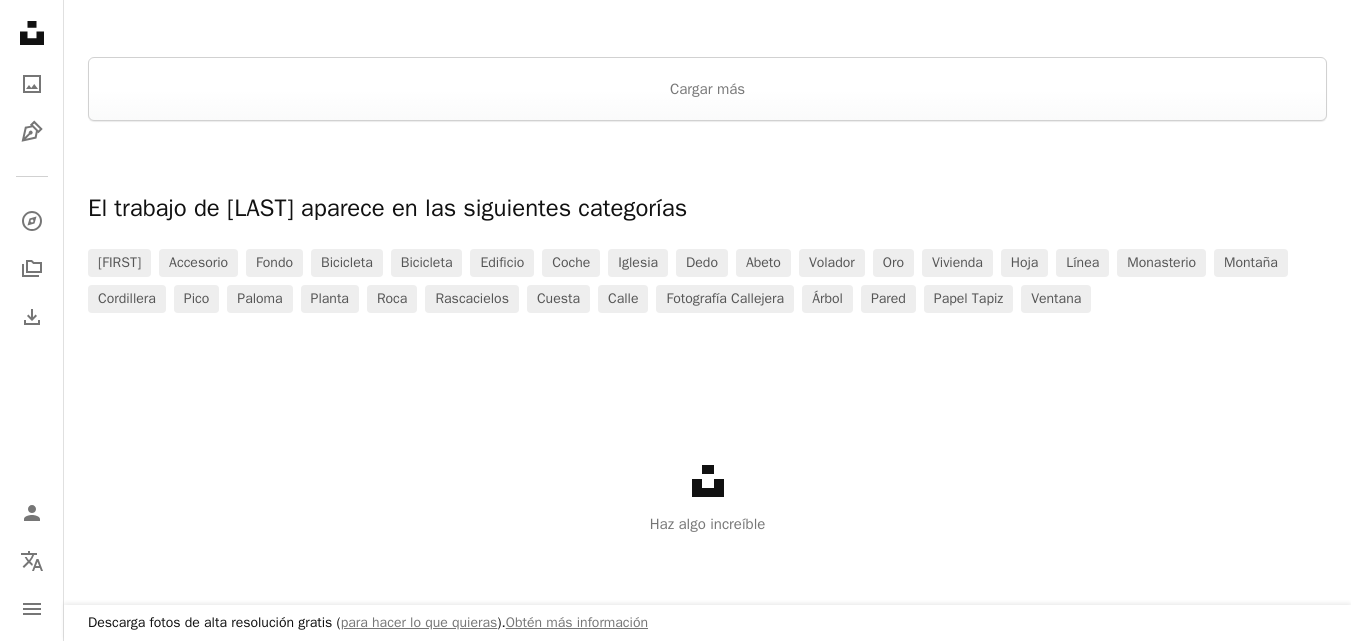 scroll, scrollTop: 4192, scrollLeft: 0, axis: vertical 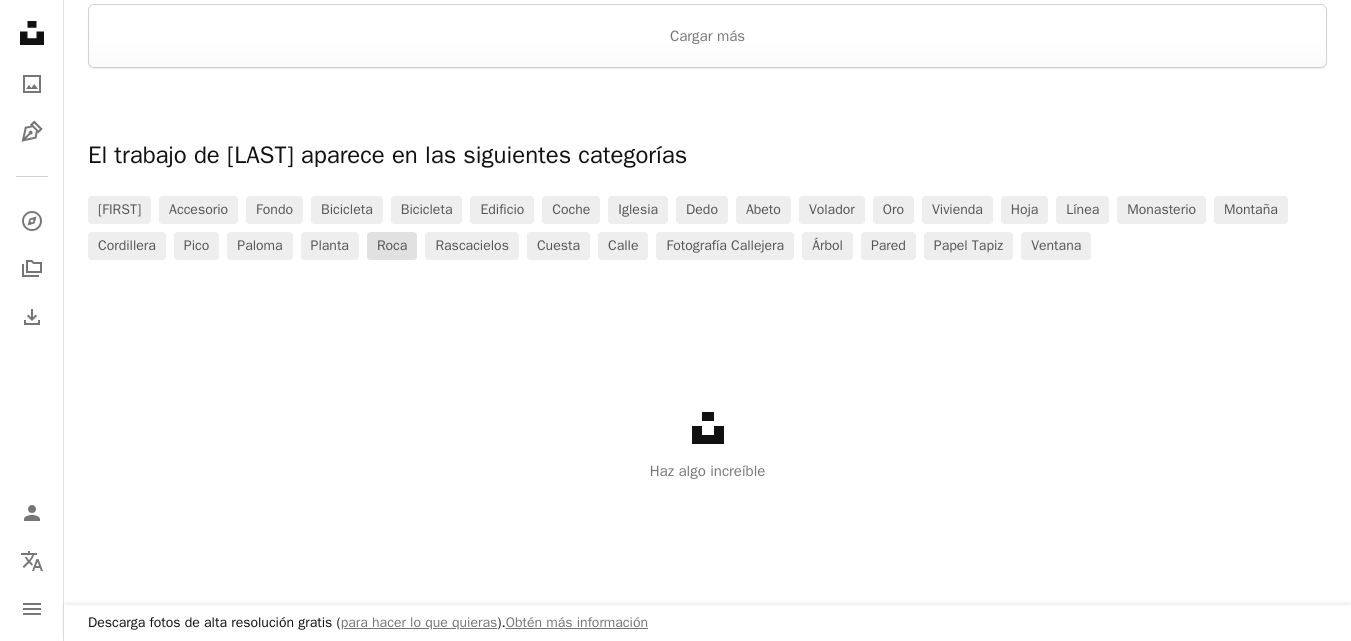 click on "roca" at bounding box center (392, 246) 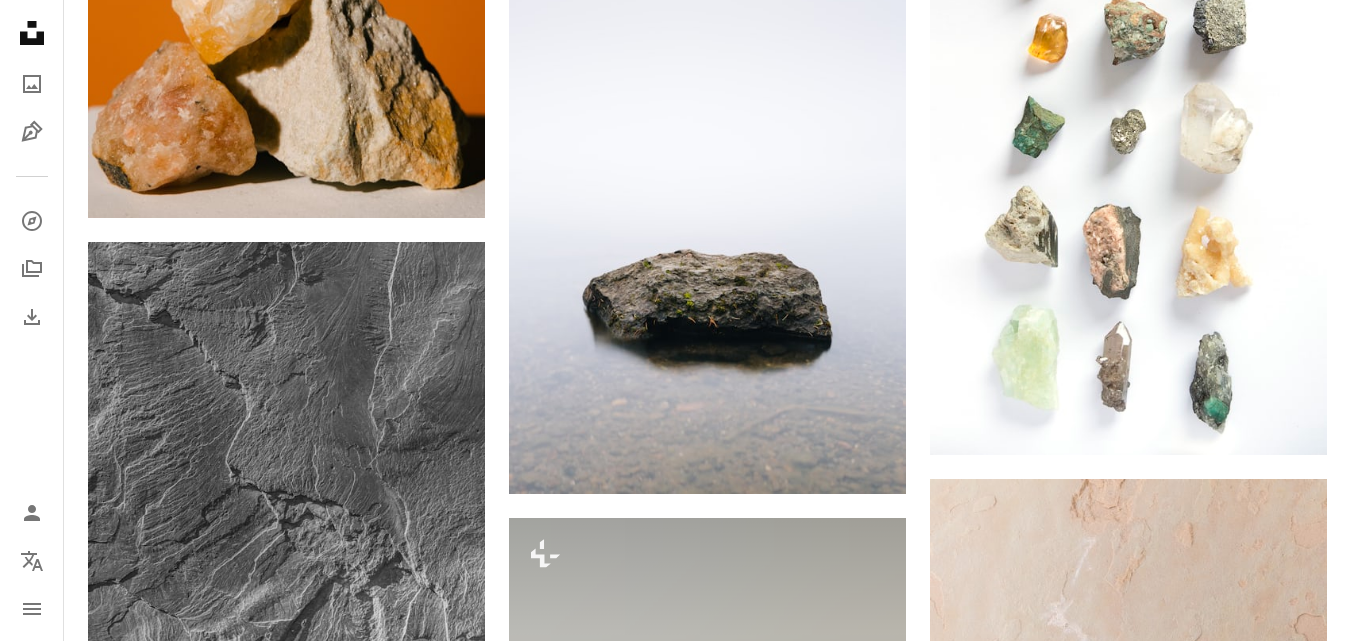 scroll, scrollTop: 2062, scrollLeft: 0, axis: vertical 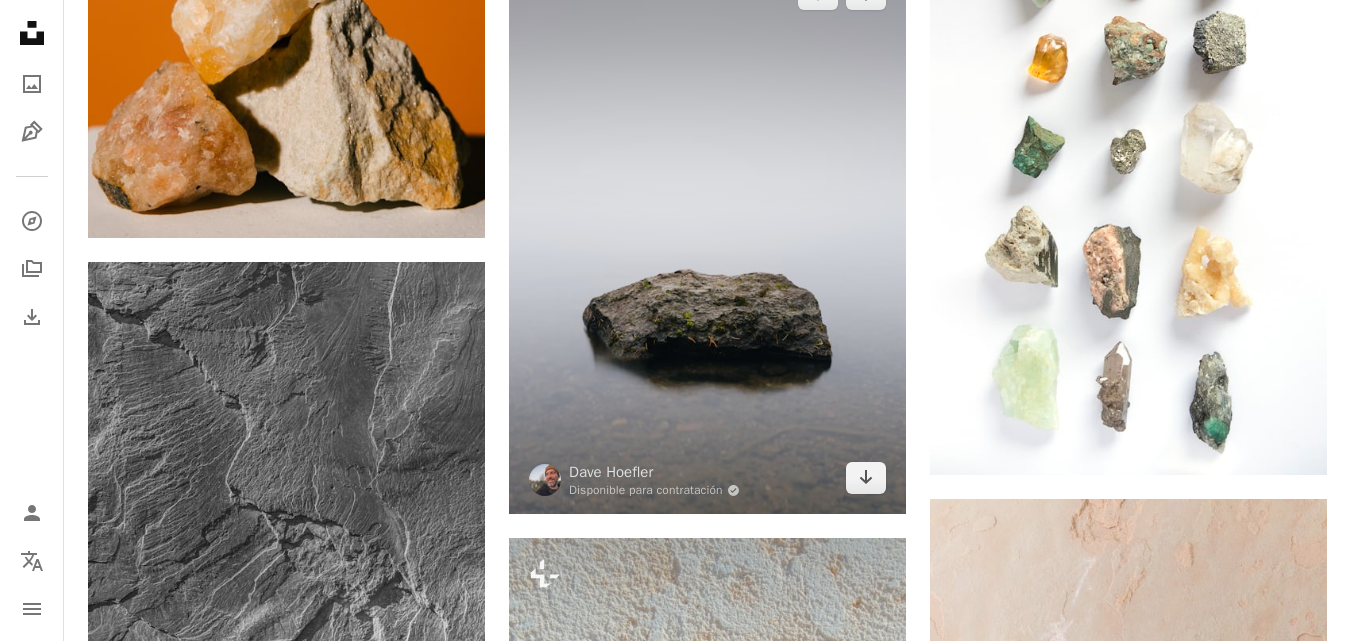 click at bounding box center (707, 236) 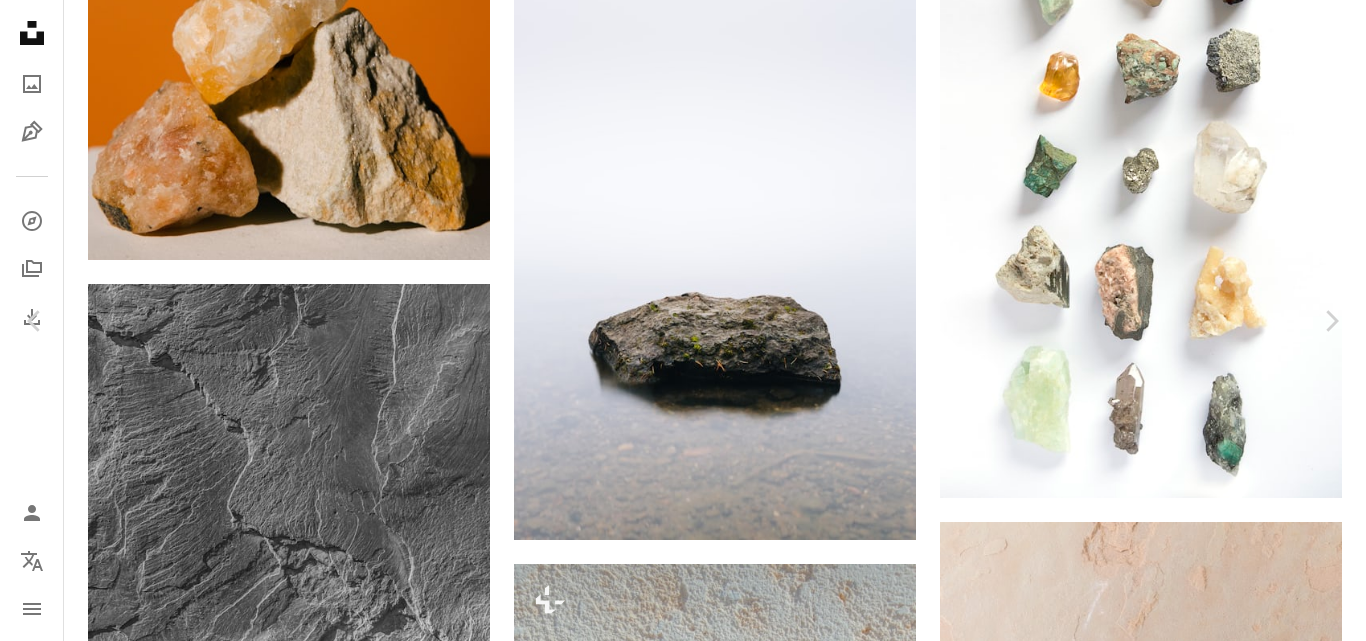 click on "An X shape" at bounding box center (20, 20) 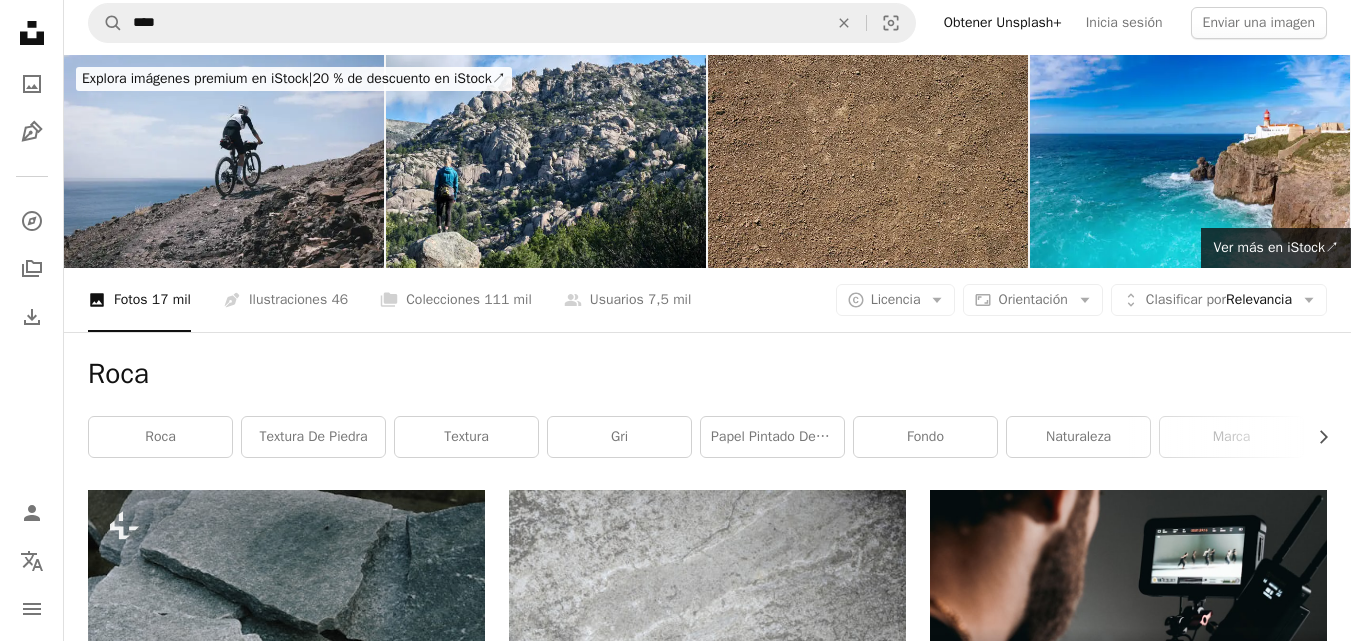 scroll, scrollTop: 0, scrollLeft: 0, axis: both 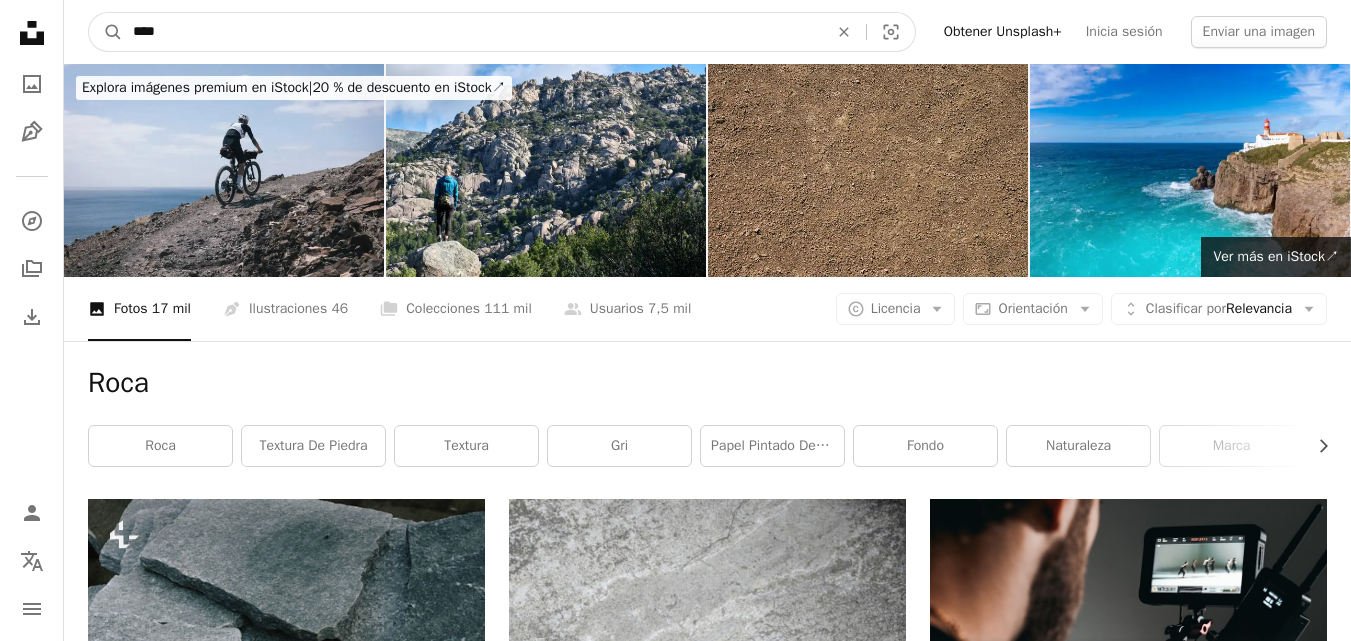 drag, startPoint x: 161, startPoint y: 28, endPoint x: 3, endPoint y: 26, distance: 158.01266 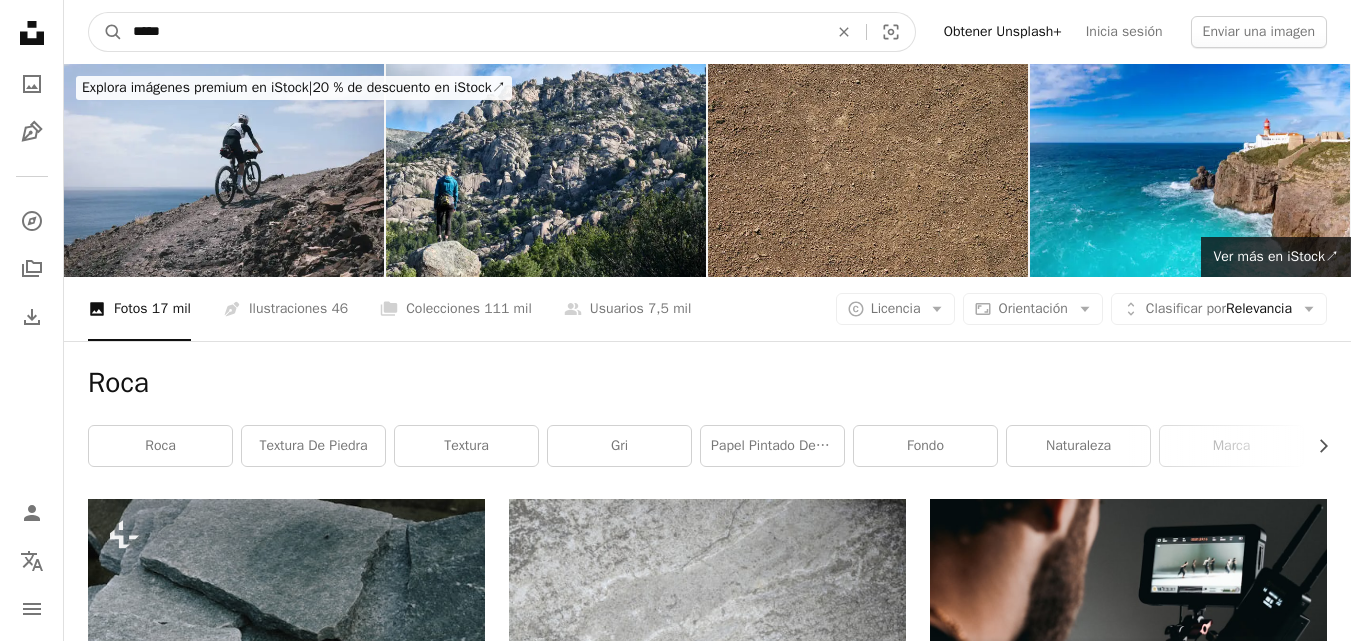 type on "*****" 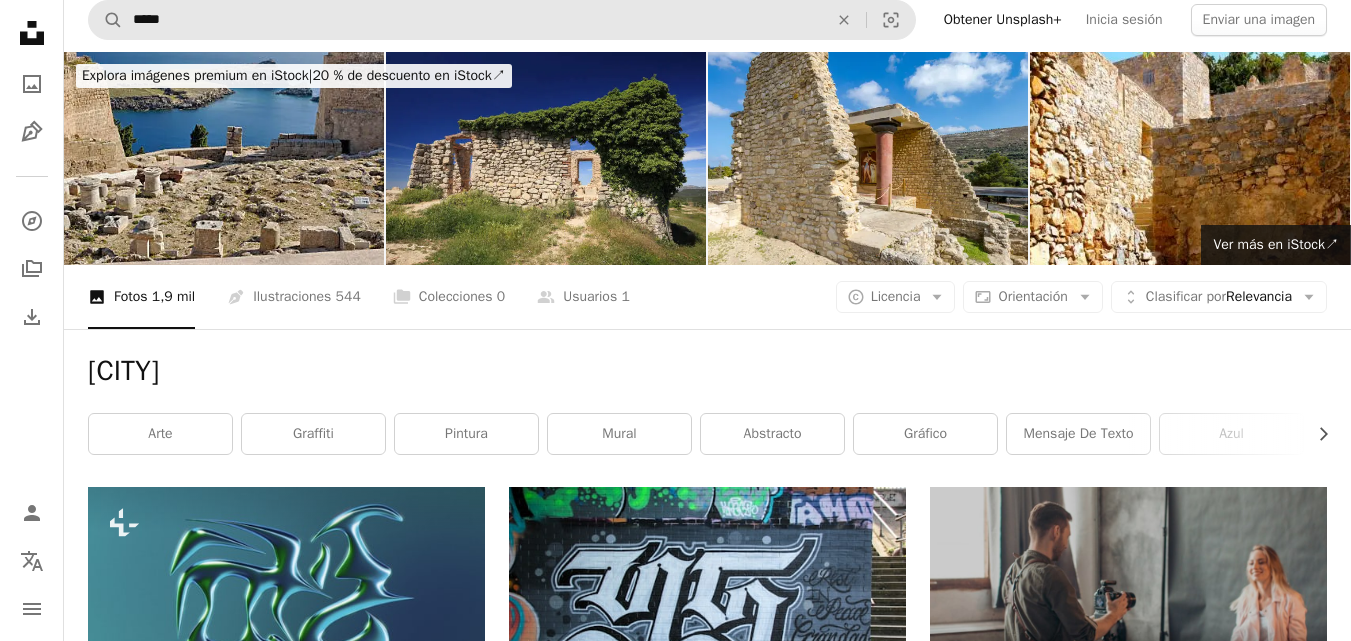 scroll, scrollTop: 0, scrollLeft: 0, axis: both 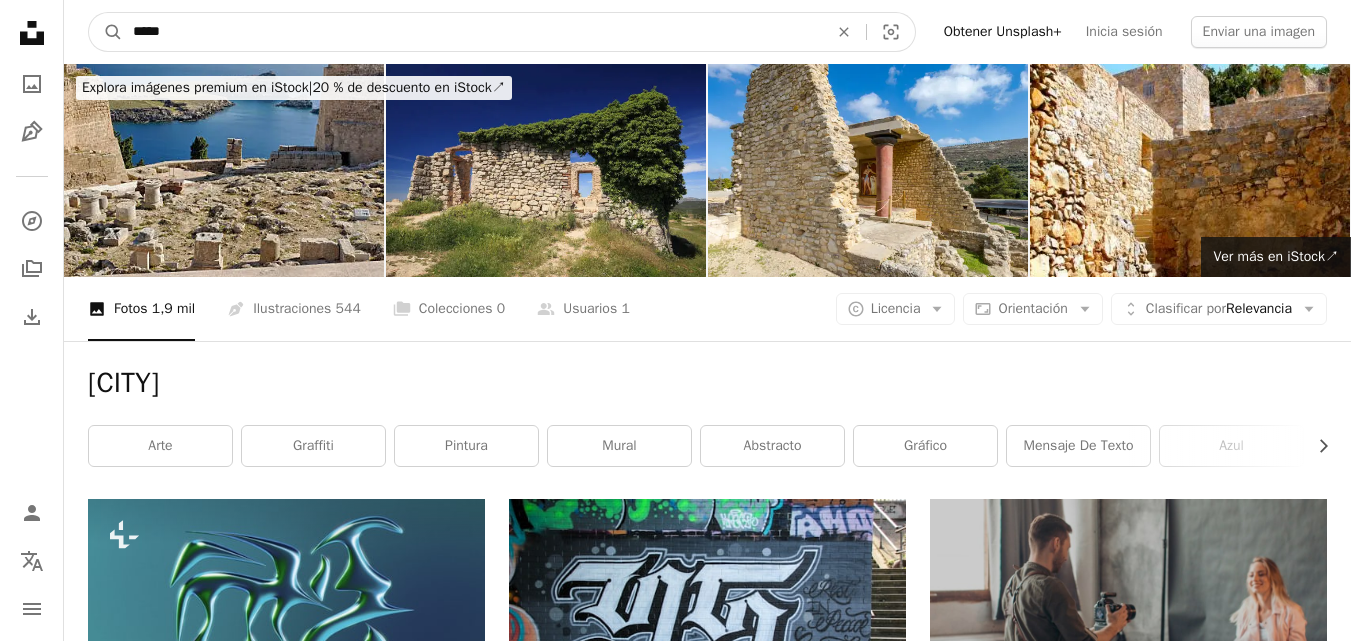 click on "*****" at bounding box center (472, 32) 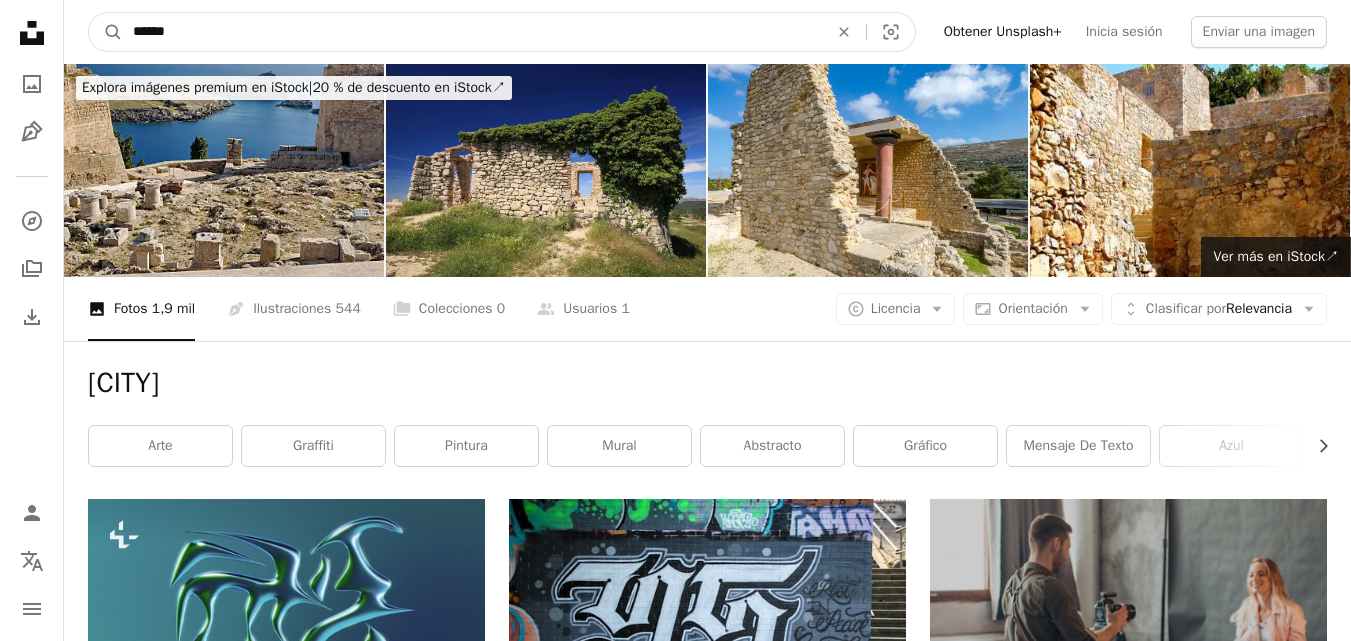 type on "******" 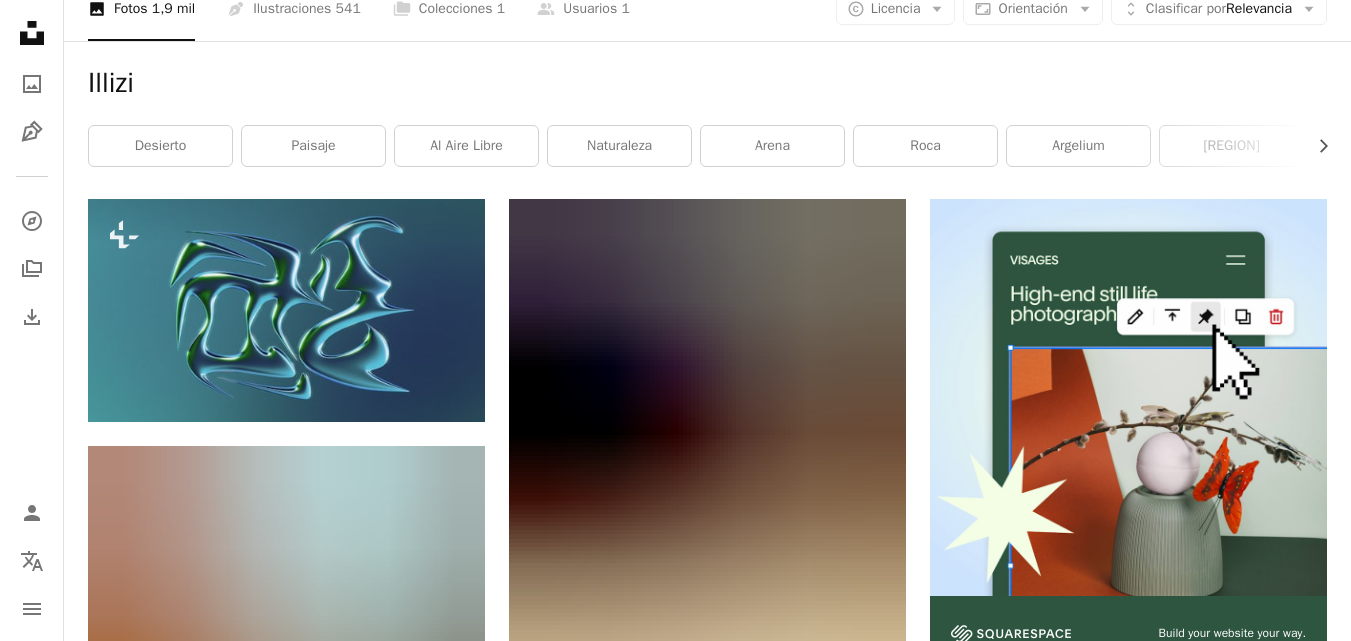 scroll, scrollTop: 0, scrollLeft: 0, axis: both 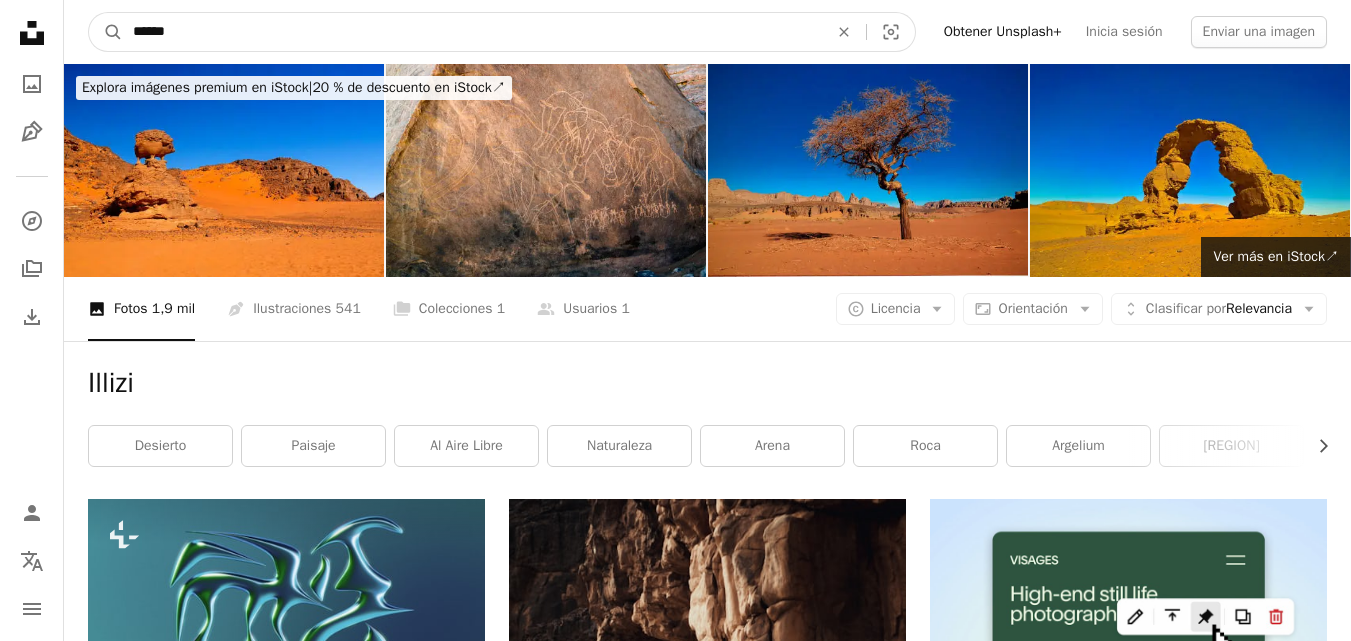 click on "******" at bounding box center [472, 32] 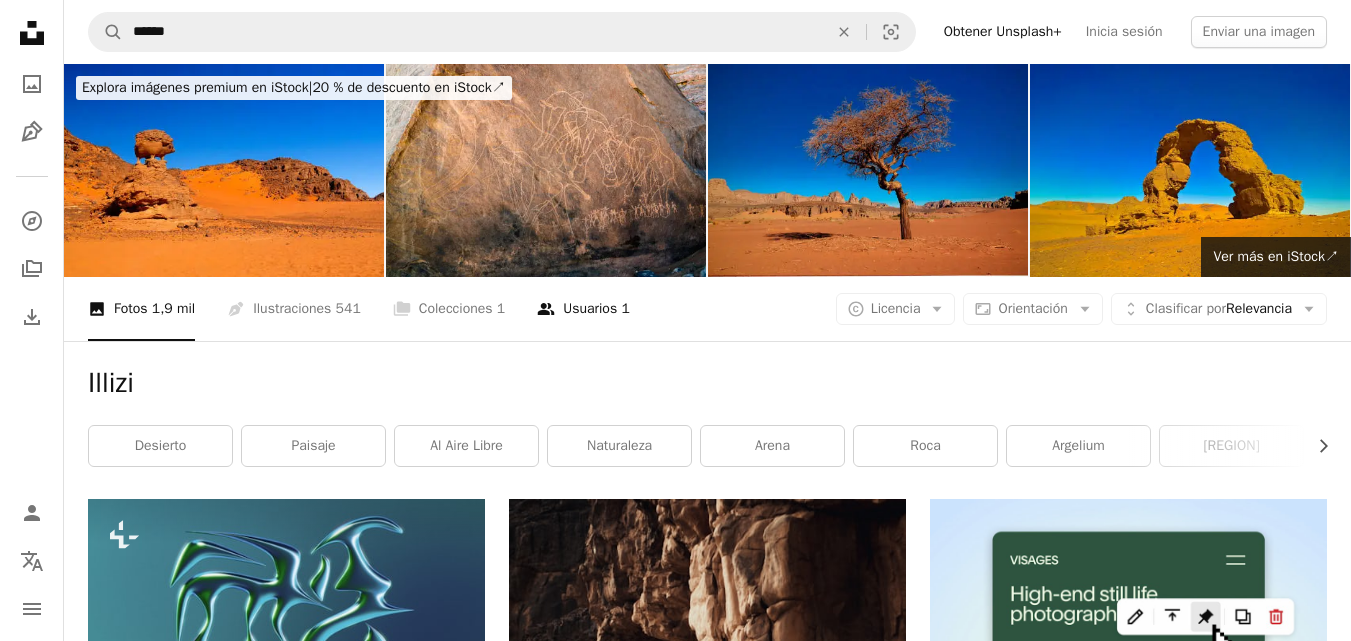 click on "A group of people Usuarios   1" at bounding box center [583, 309] 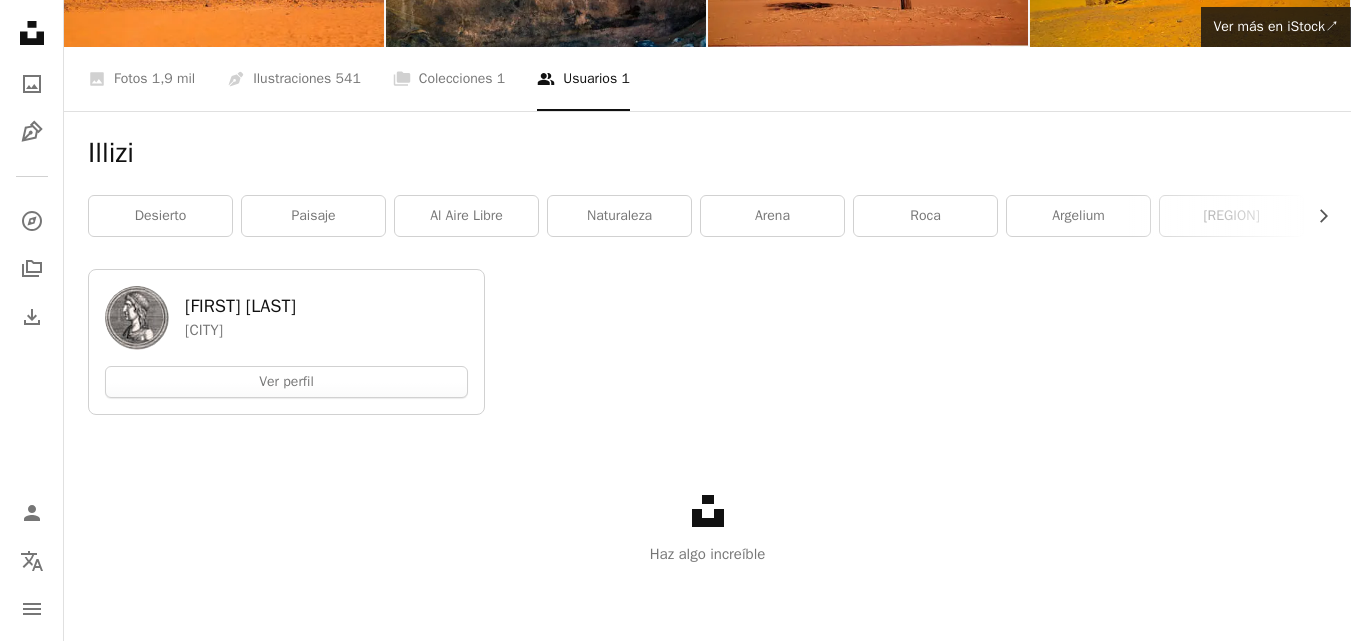 scroll, scrollTop: 234, scrollLeft: 0, axis: vertical 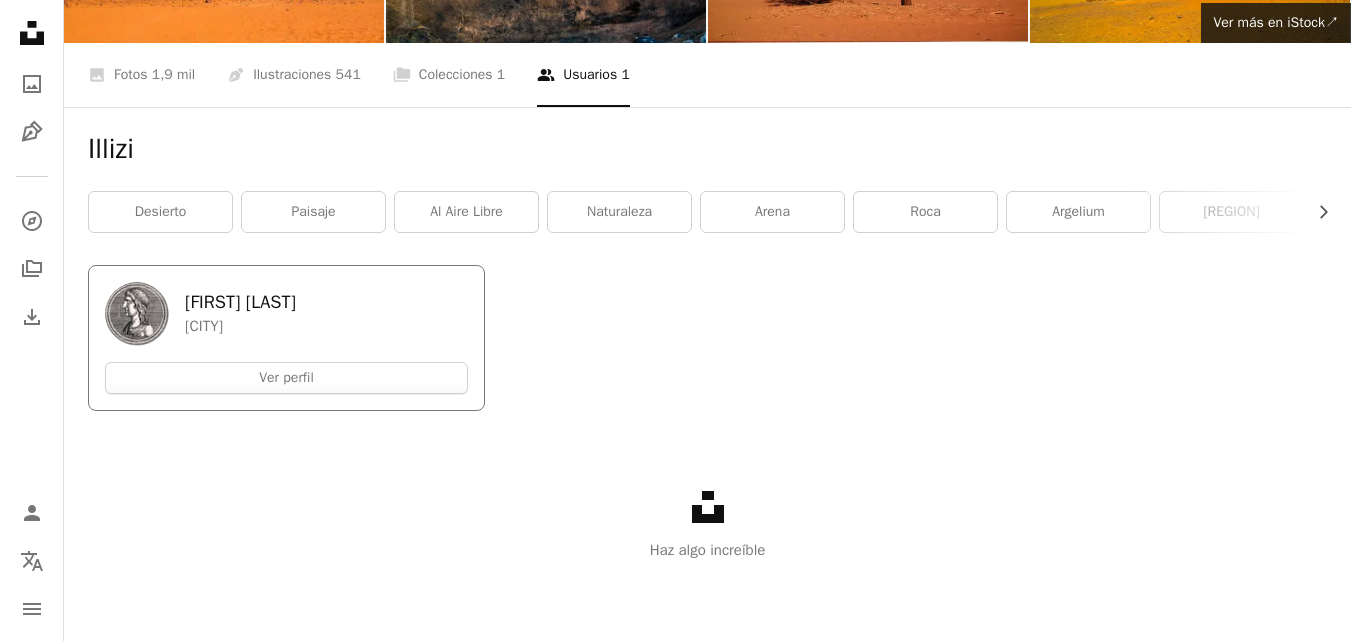 click on "[FIRST] [LAST]" at bounding box center [240, 302] 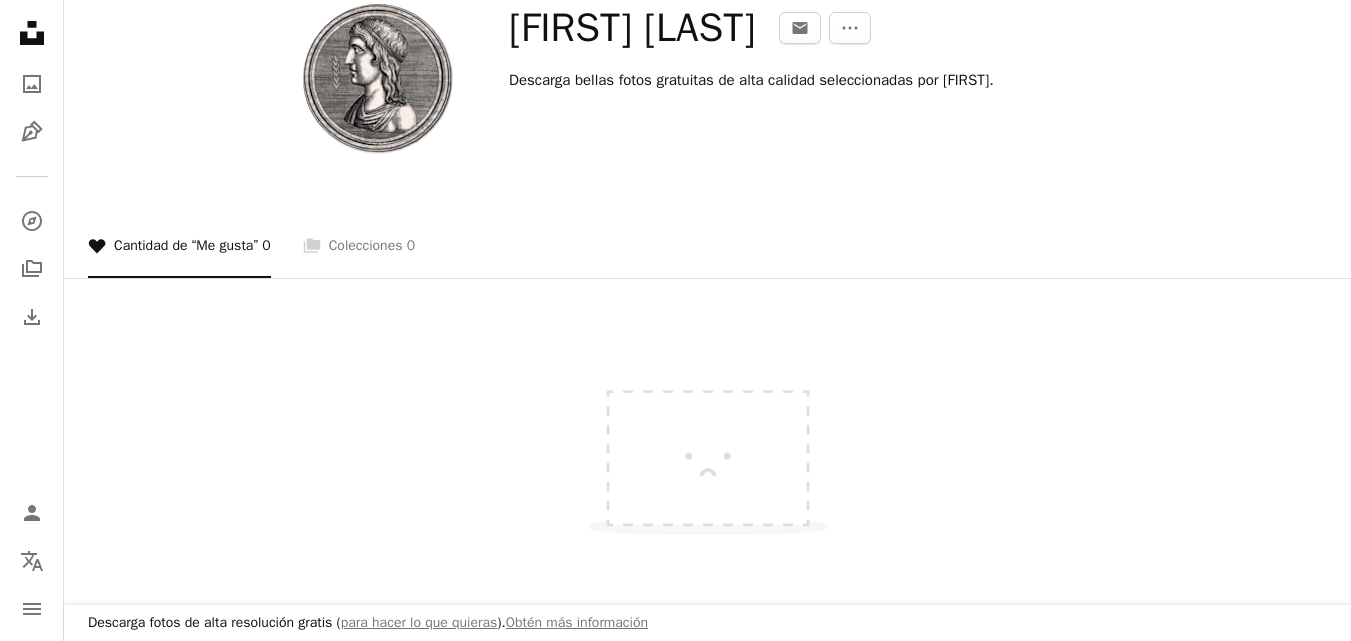 scroll, scrollTop: 117, scrollLeft: 0, axis: vertical 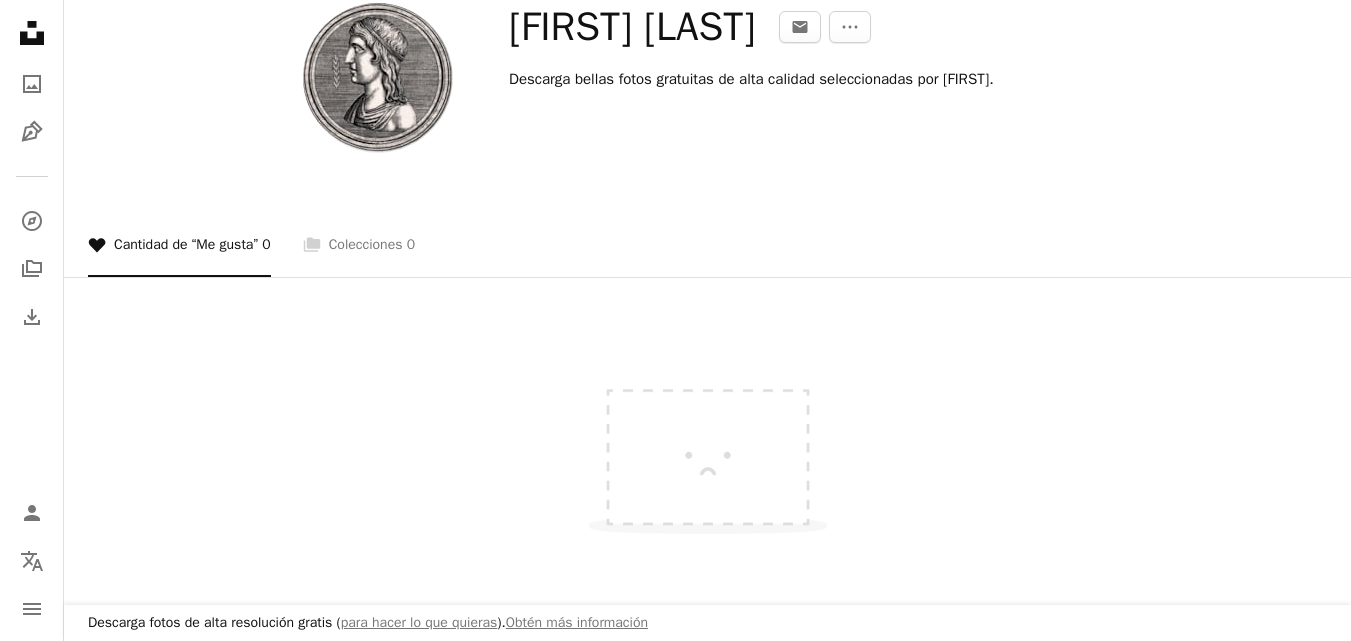 click on "[FIRST] [LAST]" at bounding box center [632, 27] 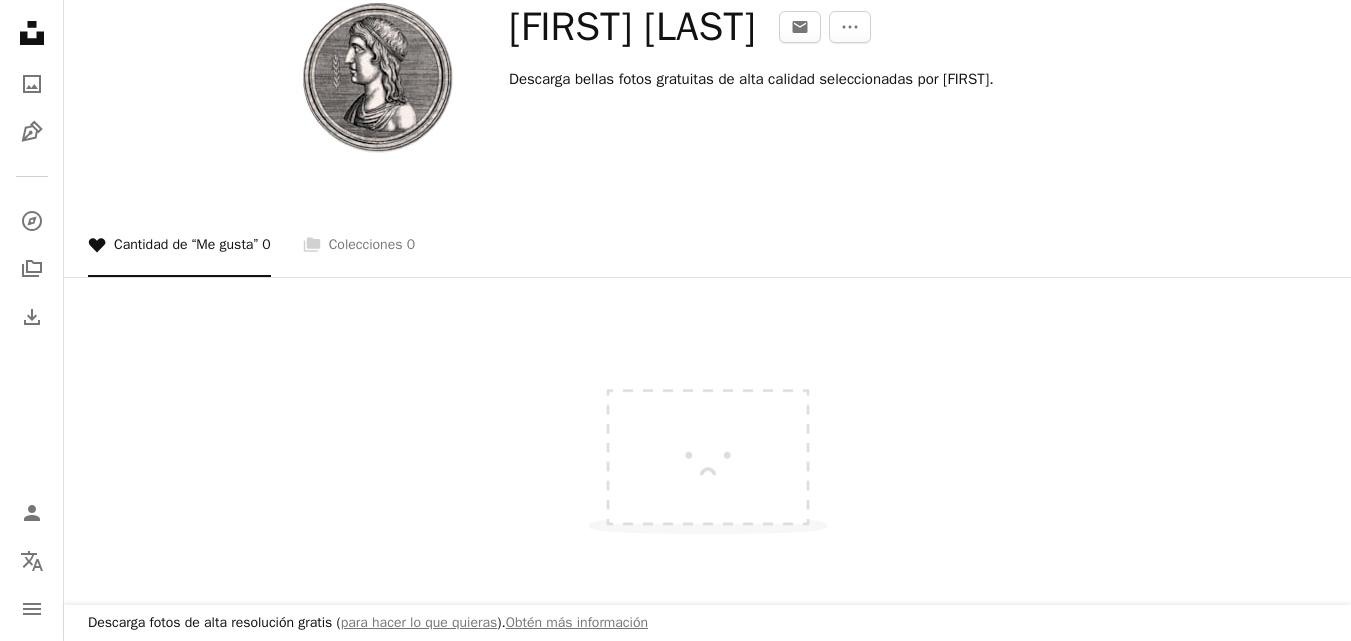 click on "[FIRST] [LAST]" at bounding box center [632, 27] 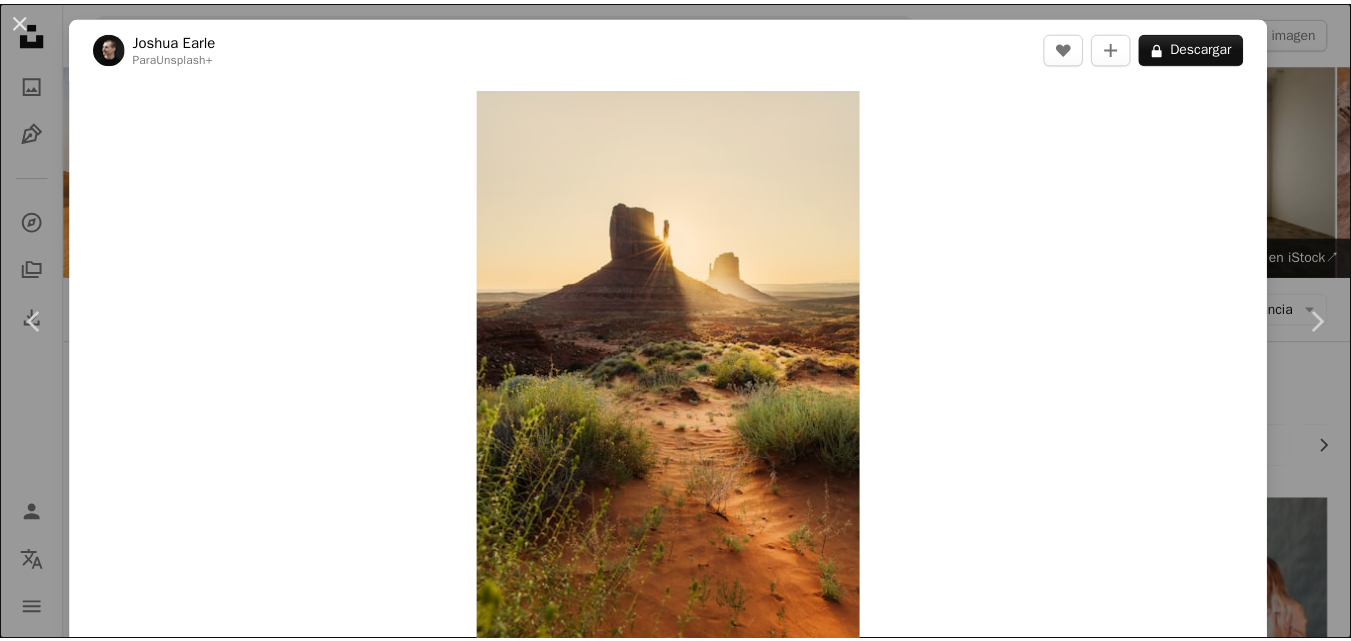 scroll, scrollTop: 879, scrollLeft: 0, axis: vertical 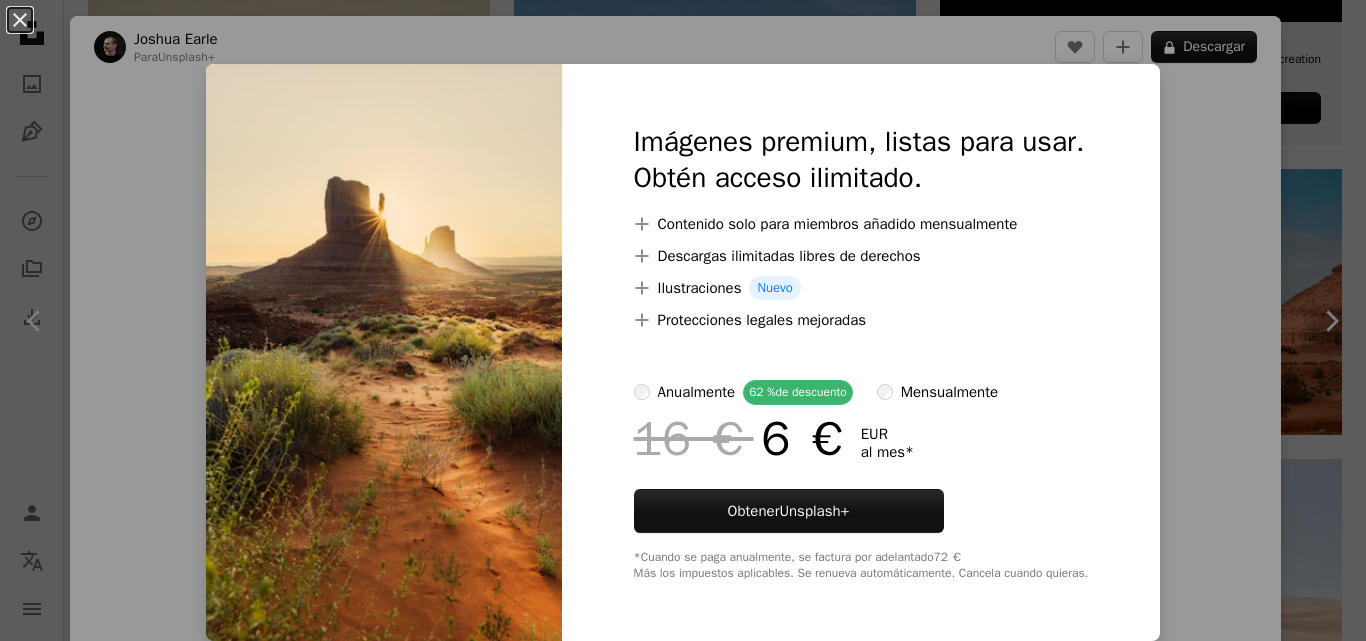 click on "An X shape Imágenes premium, listas para usar. Obtén acceso ilimitado. A plus sign Contenido solo para miembros añadido mensualmente A plus sign Descargas ilimitadas libres de derechos A plus sign Ilustraciones  Nuevo A plus sign Protecciones legales mejoradas anualmente 62 %  de descuento mensualmente 16 €   6 € EUR al mes * Obtener  Unsplash+ *Cuando se paga anualmente, se factura por adelantado  72 € Más los impuestos aplicables. Se renueva automáticamente. Cancela cuando quieras." at bounding box center (683, 320) 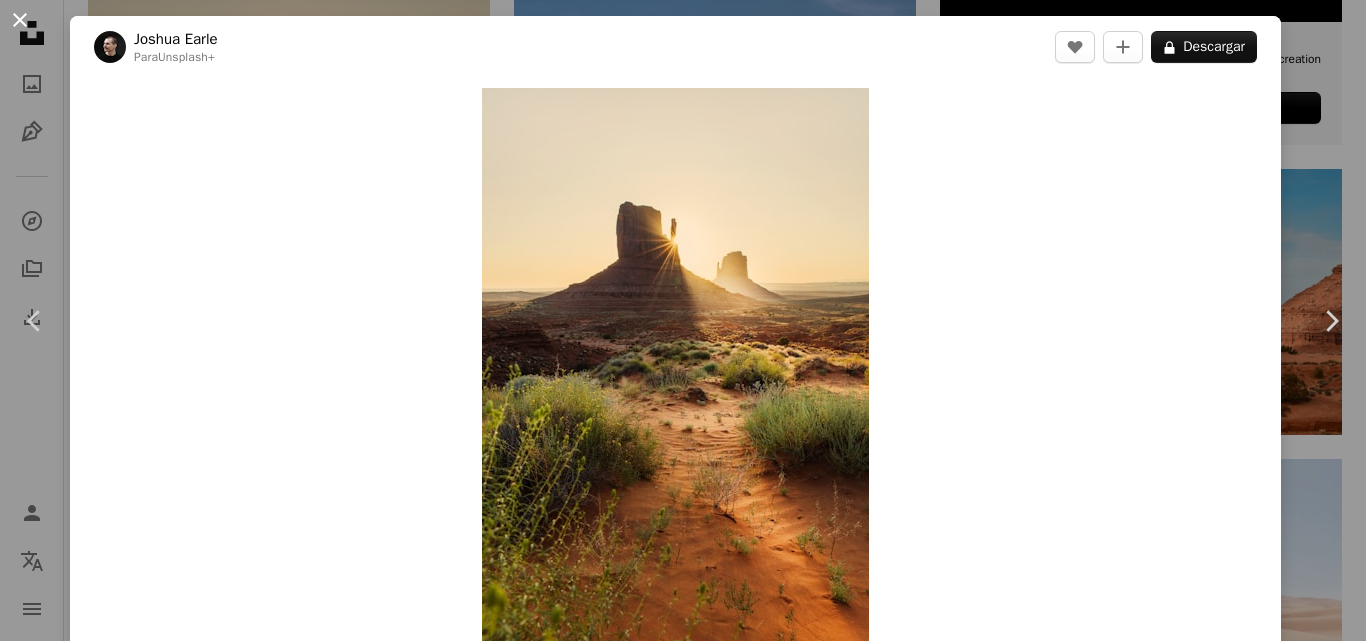 click on "An X shape" at bounding box center (20, 20) 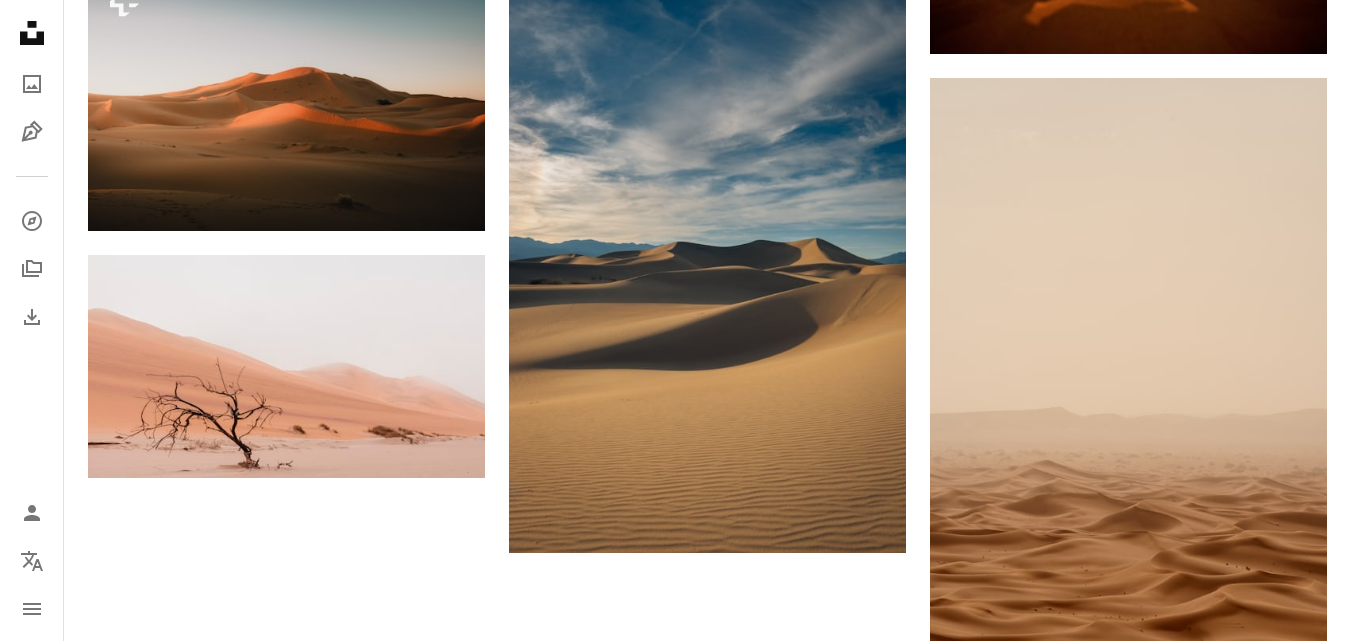 scroll, scrollTop: 2637, scrollLeft: 0, axis: vertical 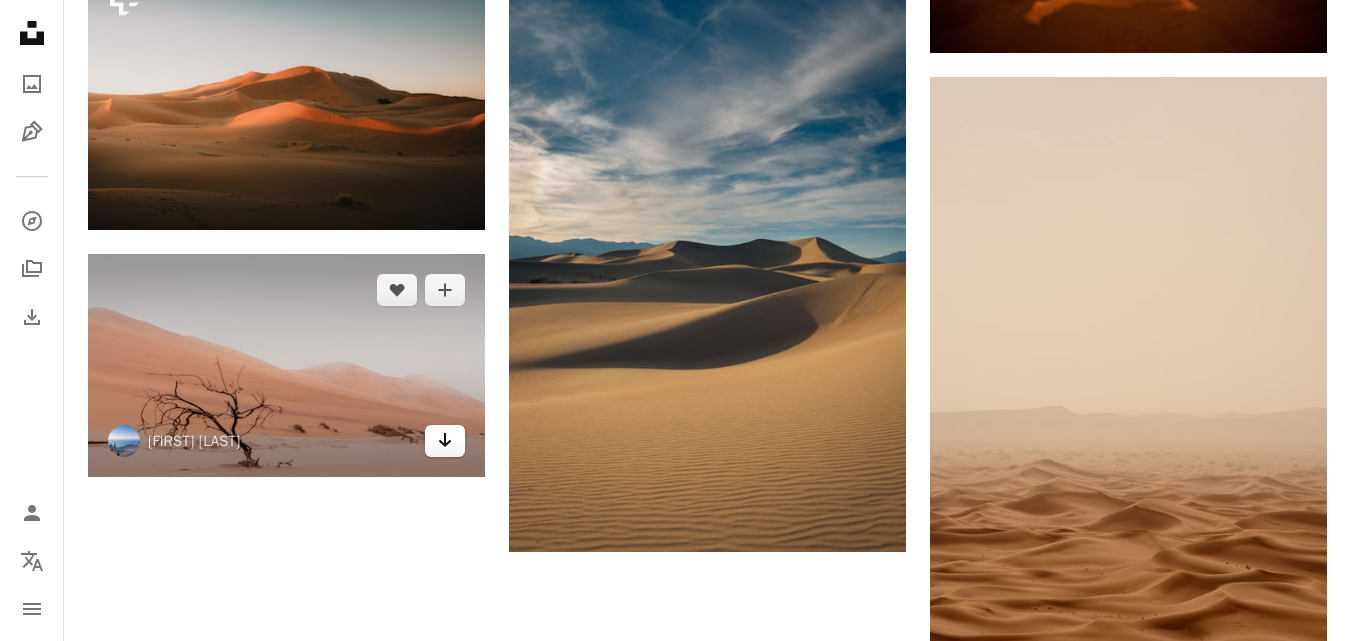 click on "Arrow pointing down" 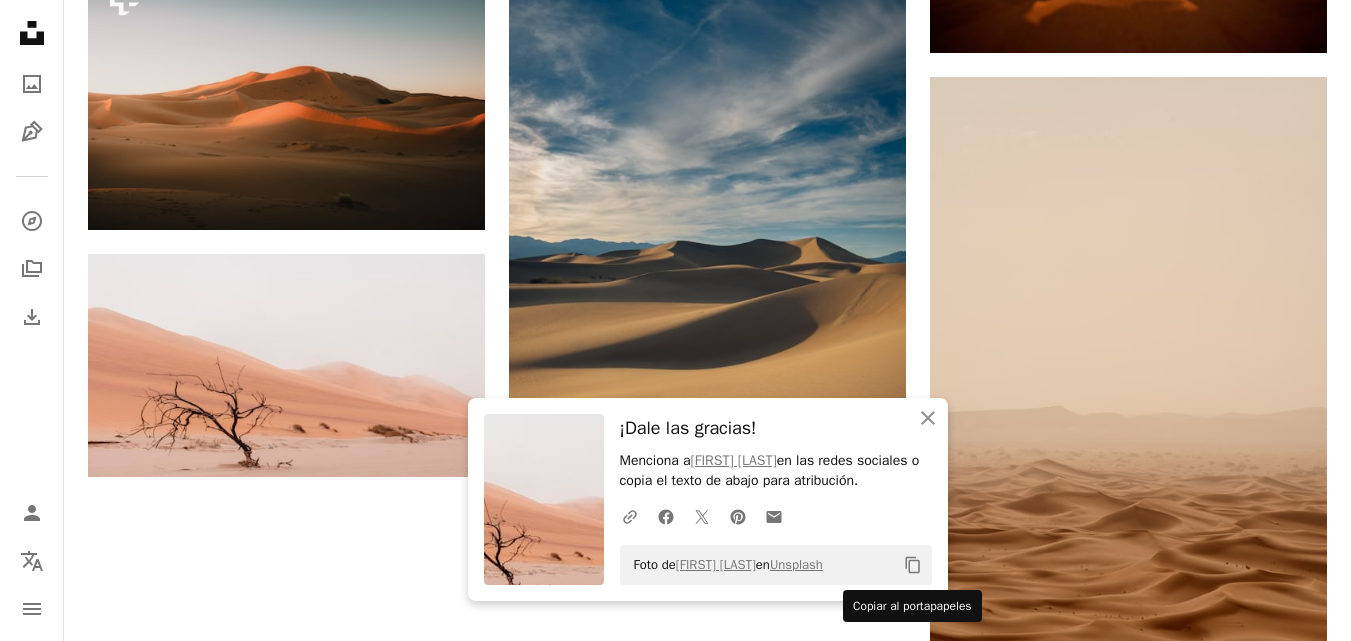 click on "Copy content" 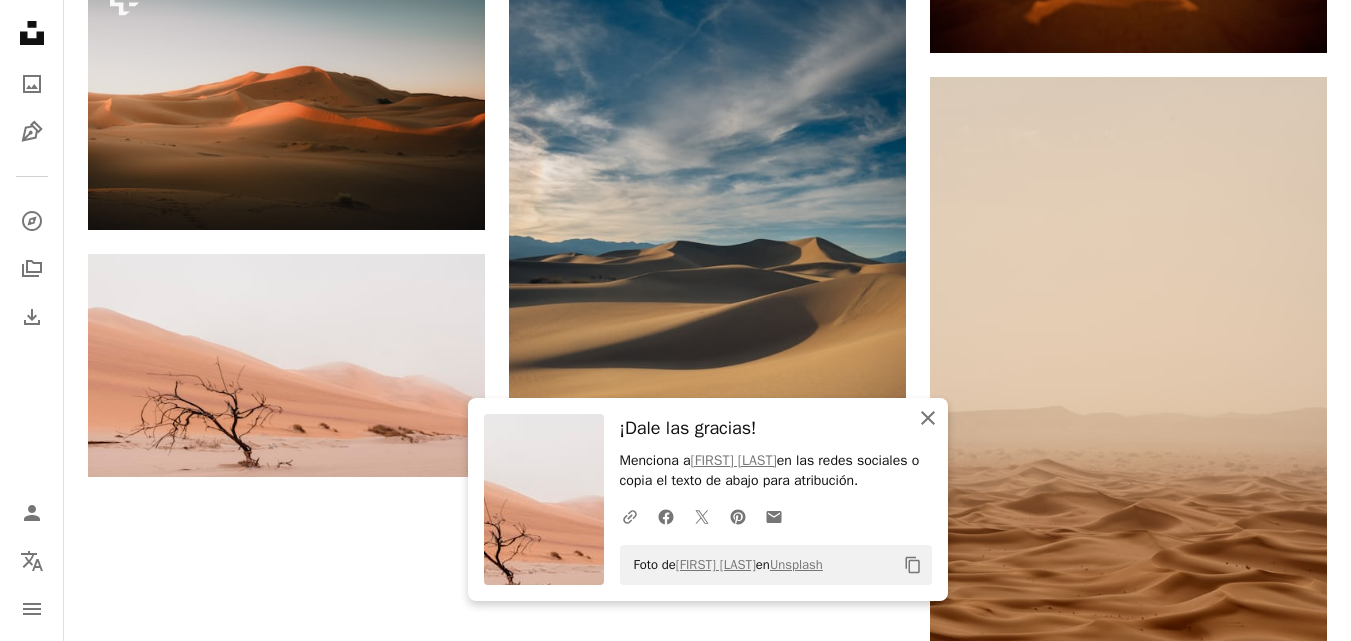 click 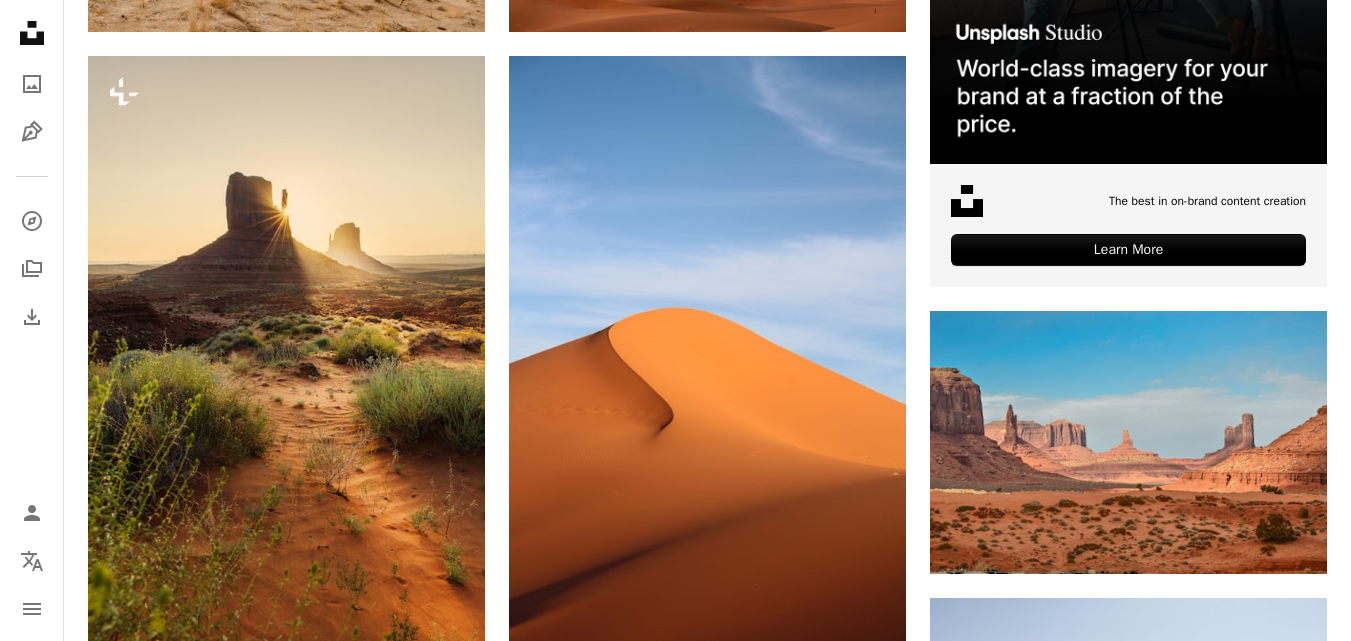 scroll, scrollTop: 0, scrollLeft: 0, axis: both 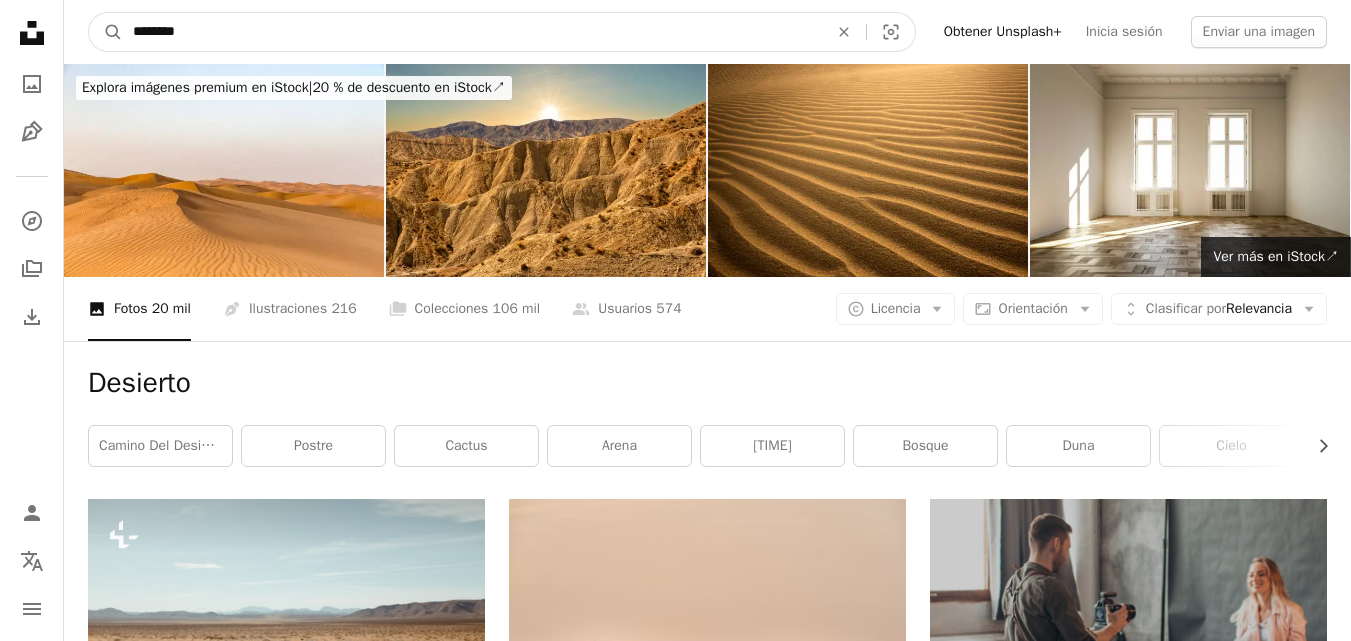 click on "********" at bounding box center [472, 32] 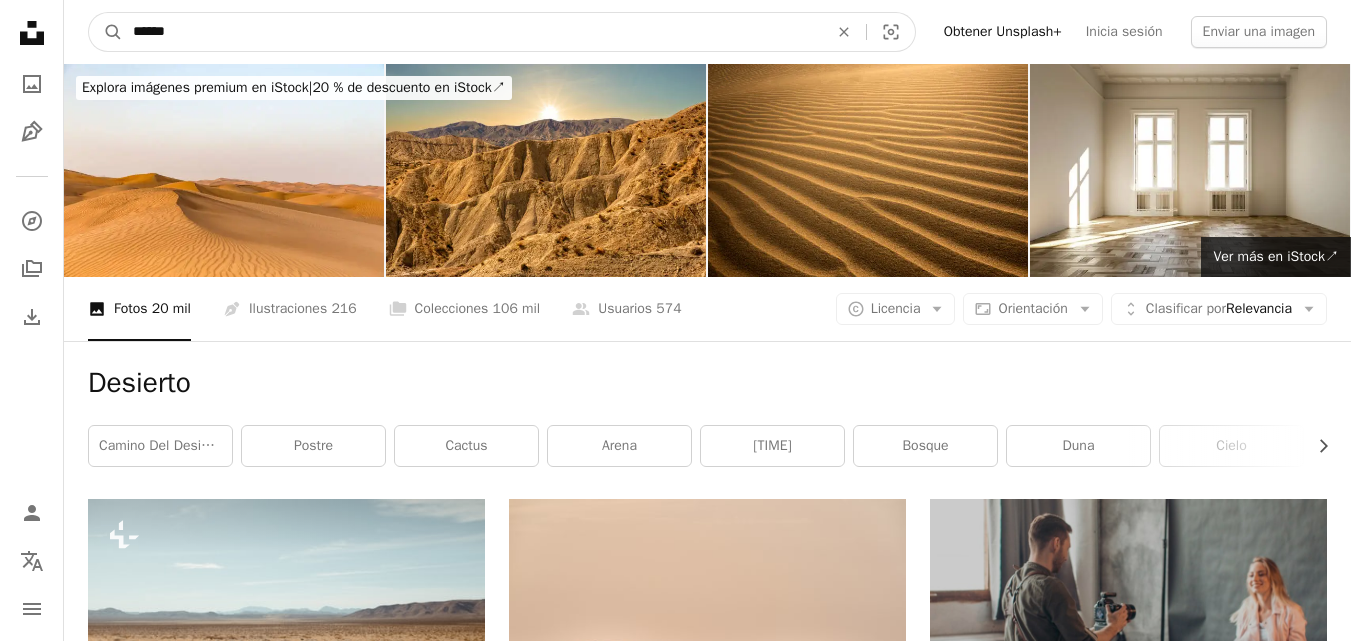 type on "******" 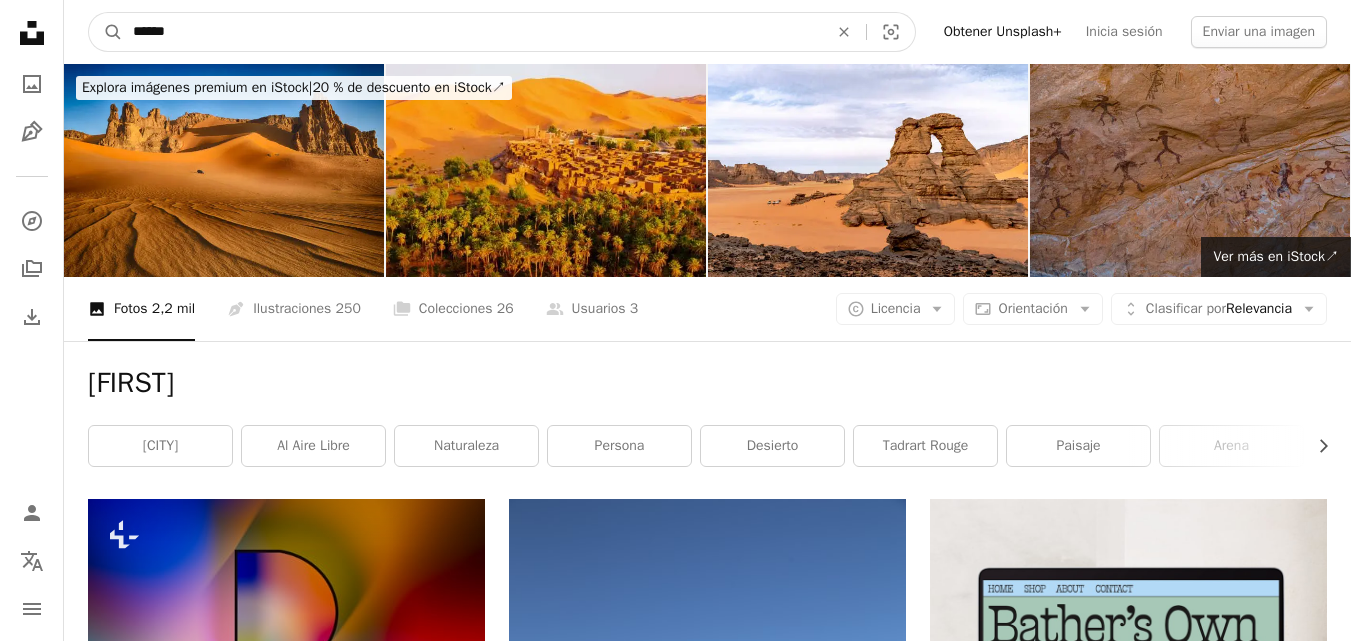 click on "******" at bounding box center [472, 32] 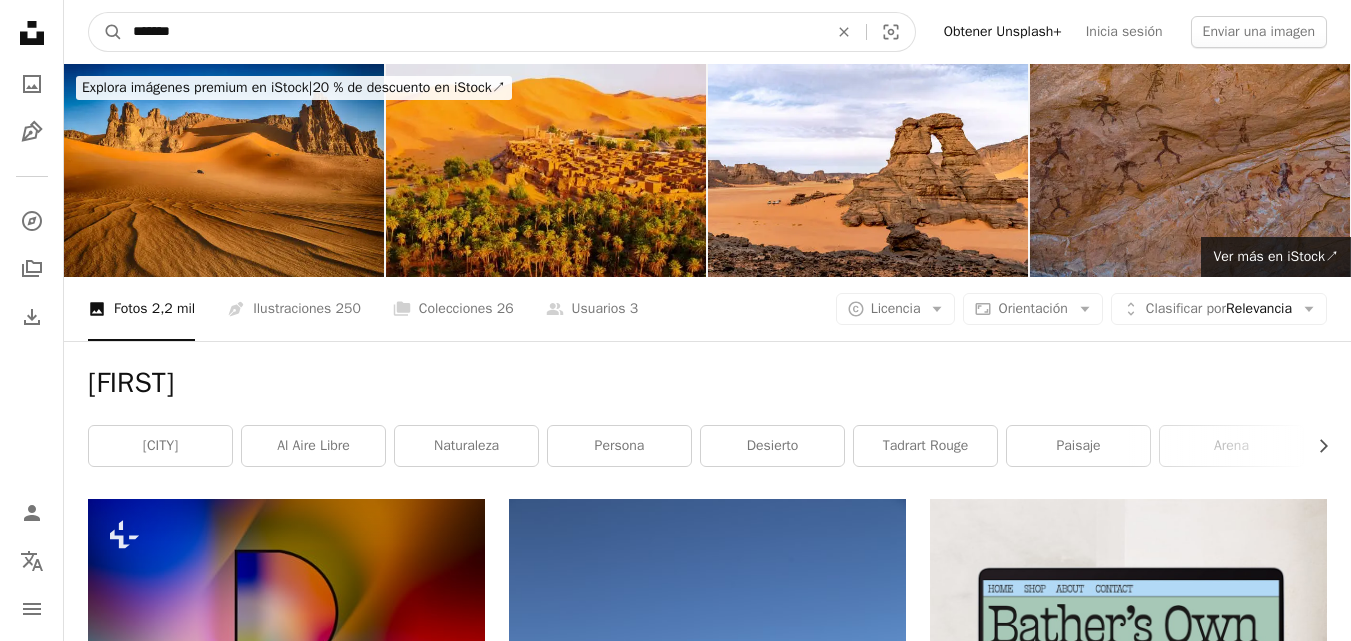 type on "*******" 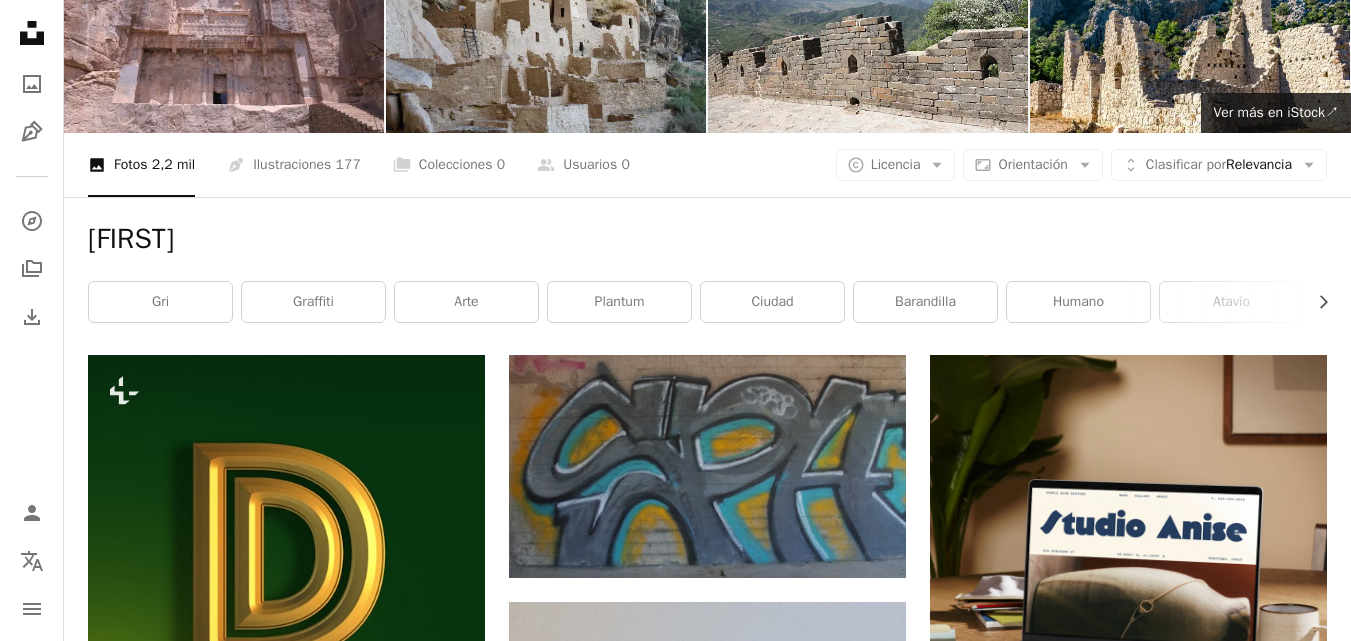 scroll, scrollTop: 0, scrollLeft: 0, axis: both 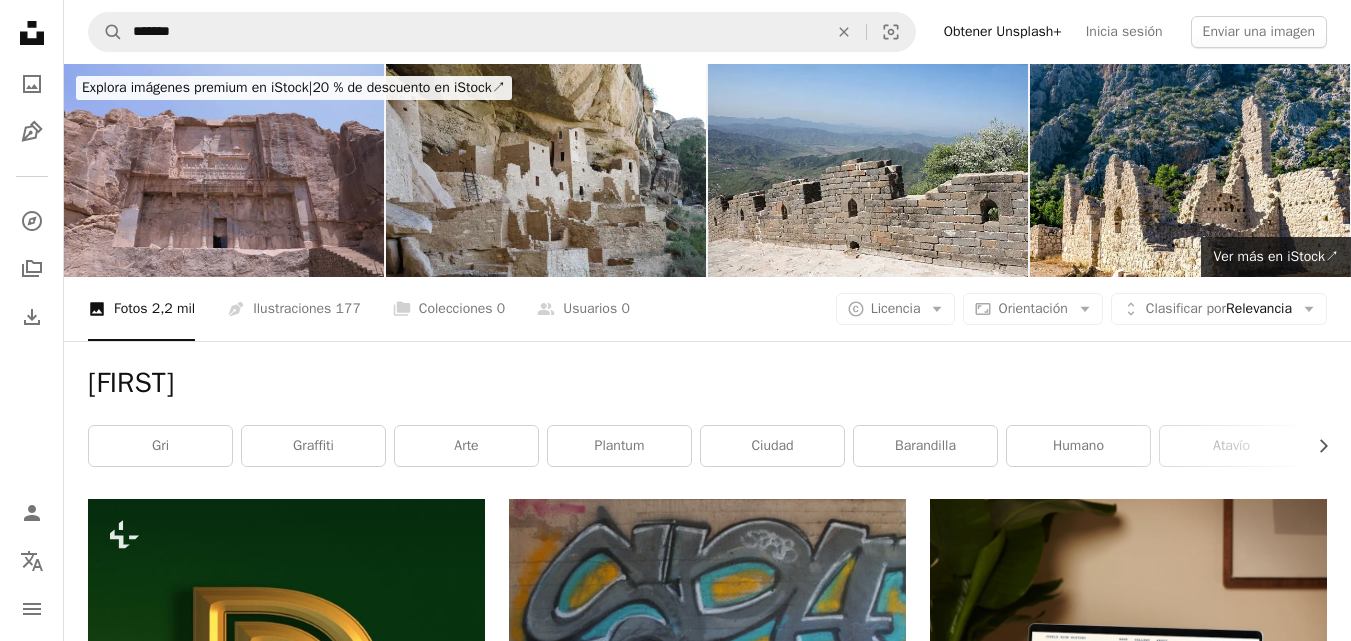click at bounding box center [224, 170] 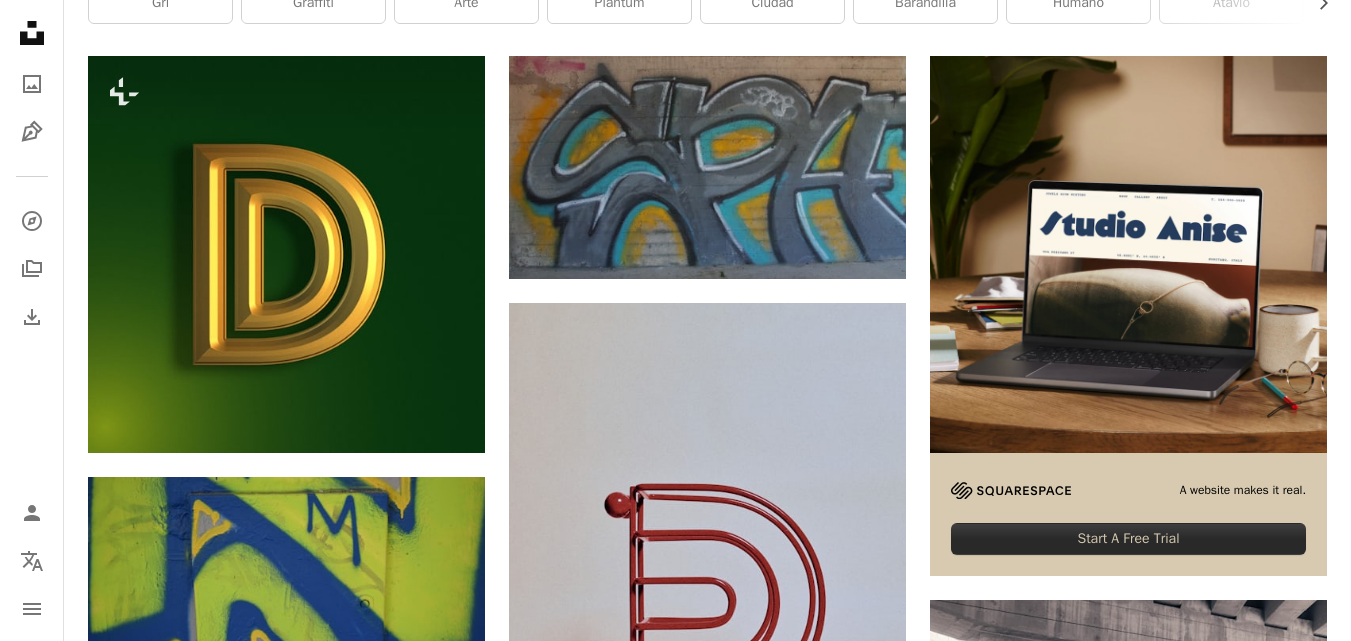 scroll, scrollTop: 0, scrollLeft: 0, axis: both 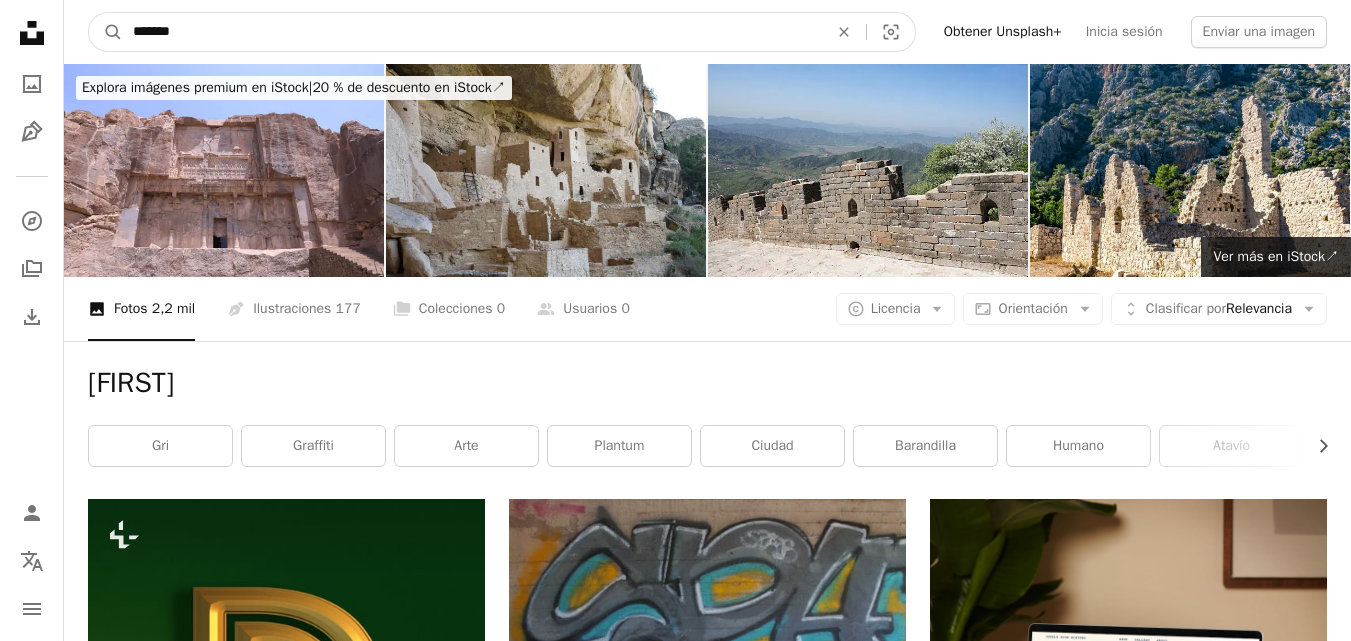 click on "*******" at bounding box center [472, 32] 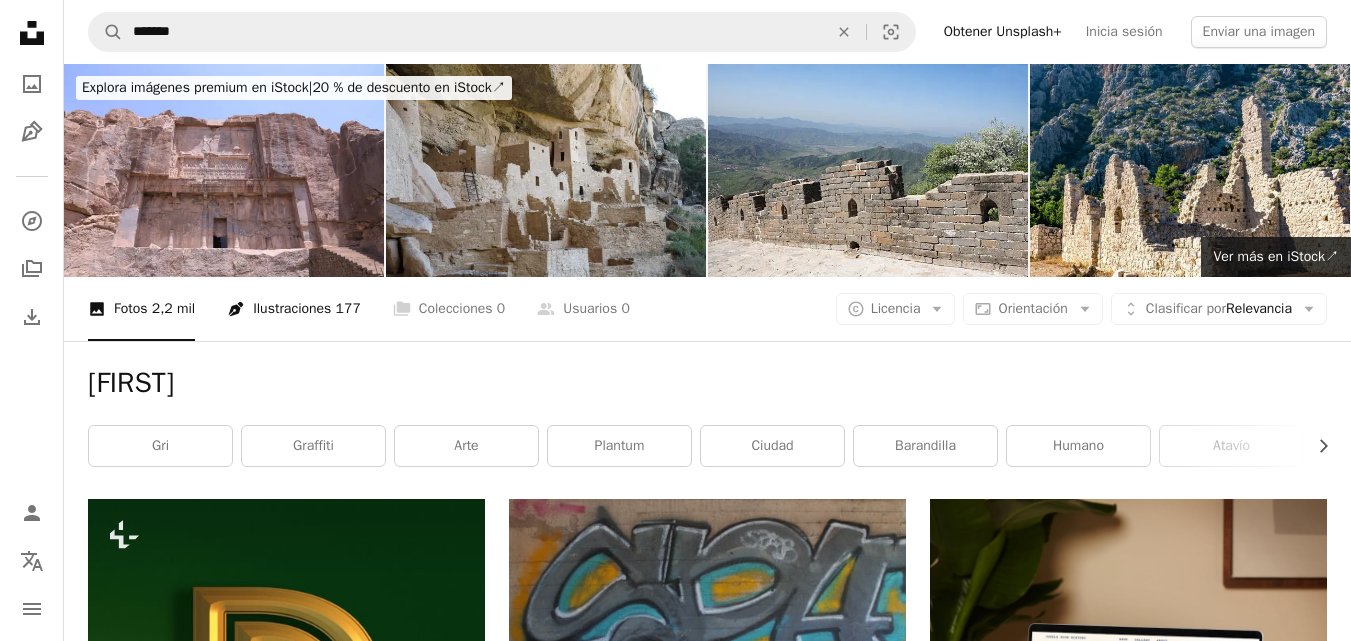 click on "Pen Tool Ilustraciones   177" at bounding box center [294, 309] 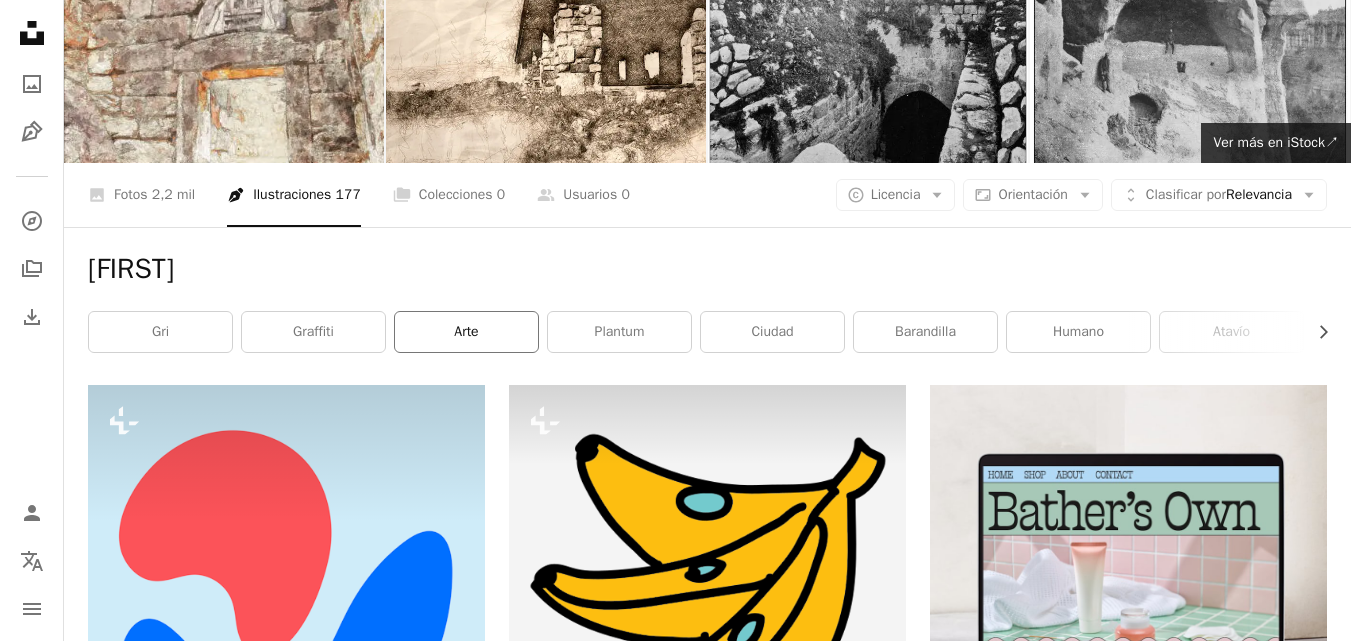 scroll, scrollTop: 0, scrollLeft: 0, axis: both 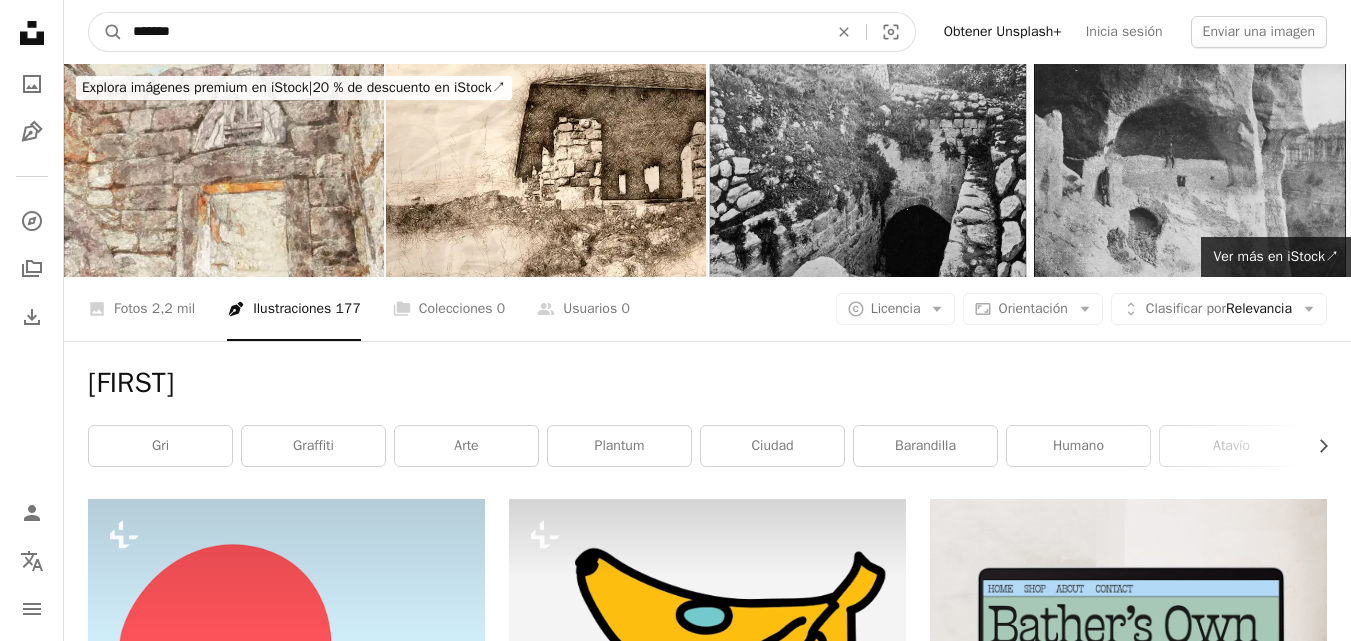 click on "*******" at bounding box center (472, 32) 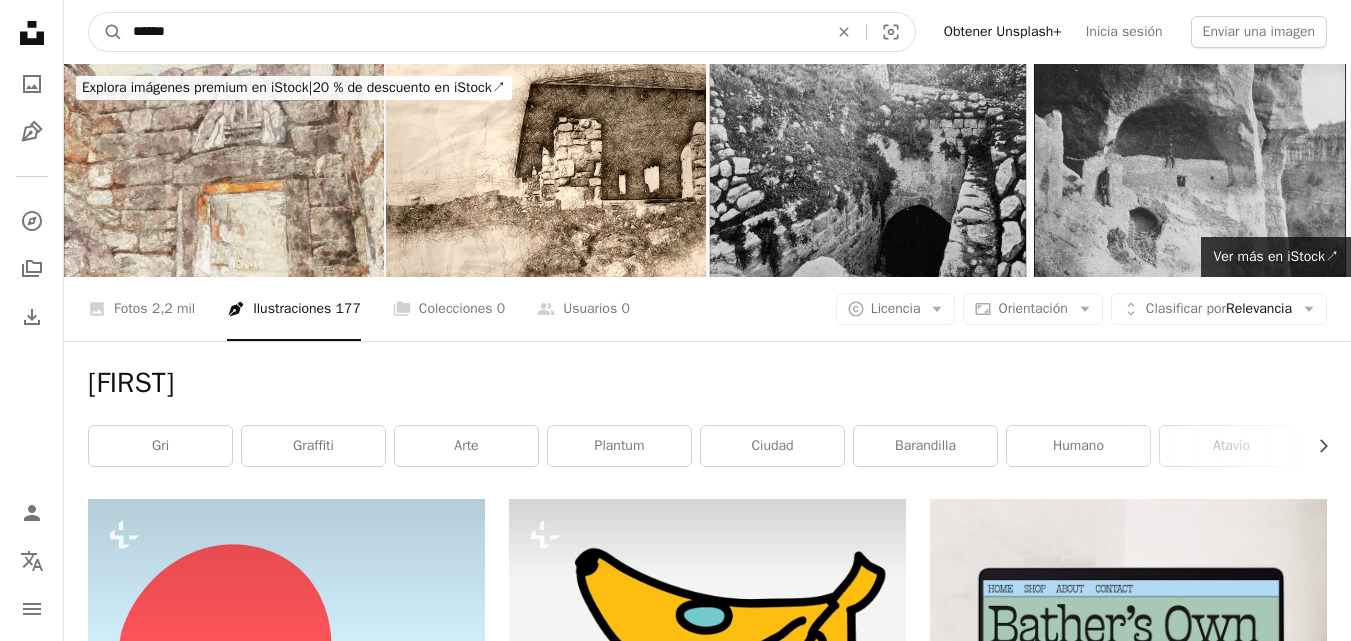 type on "******" 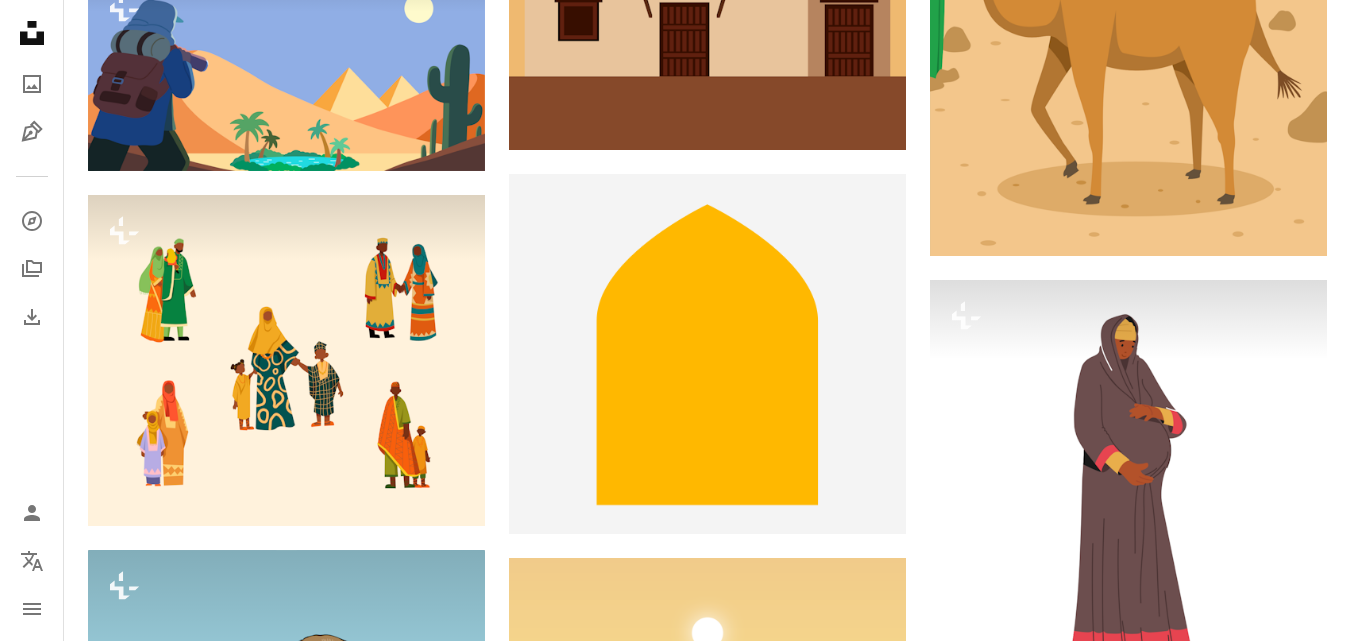 scroll, scrollTop: 1797, scrollLeft: 0, axis: vertical 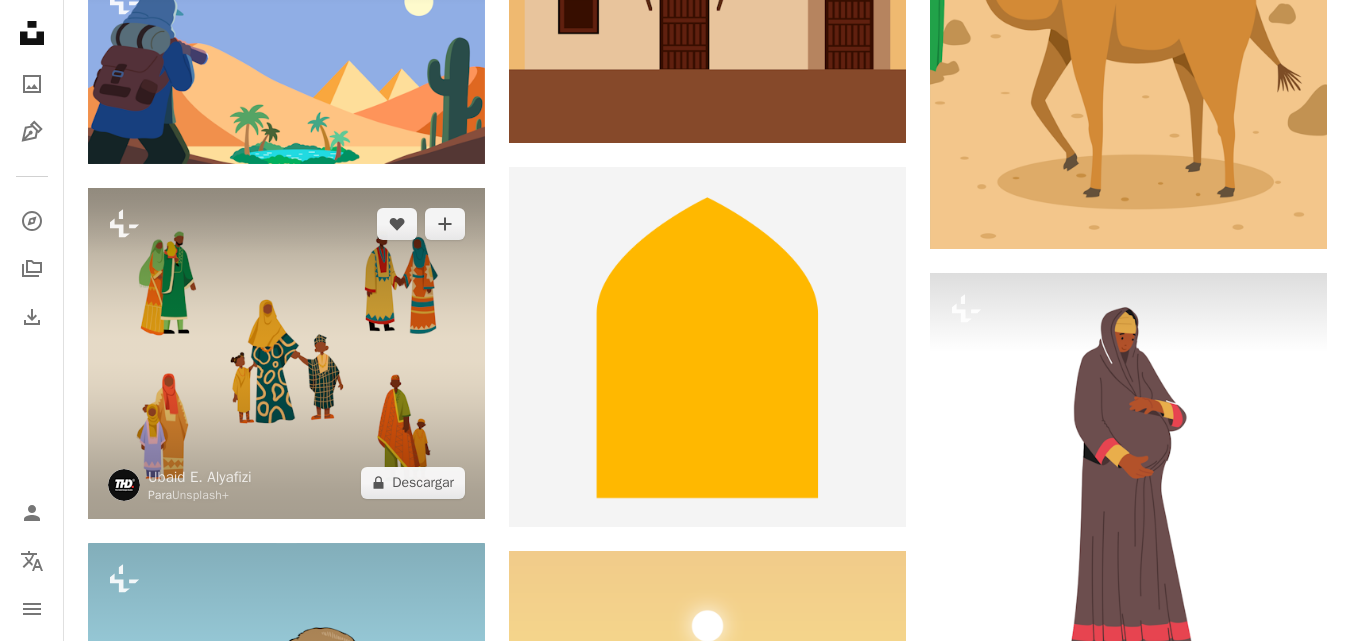 click at bounding box center [286, 353] 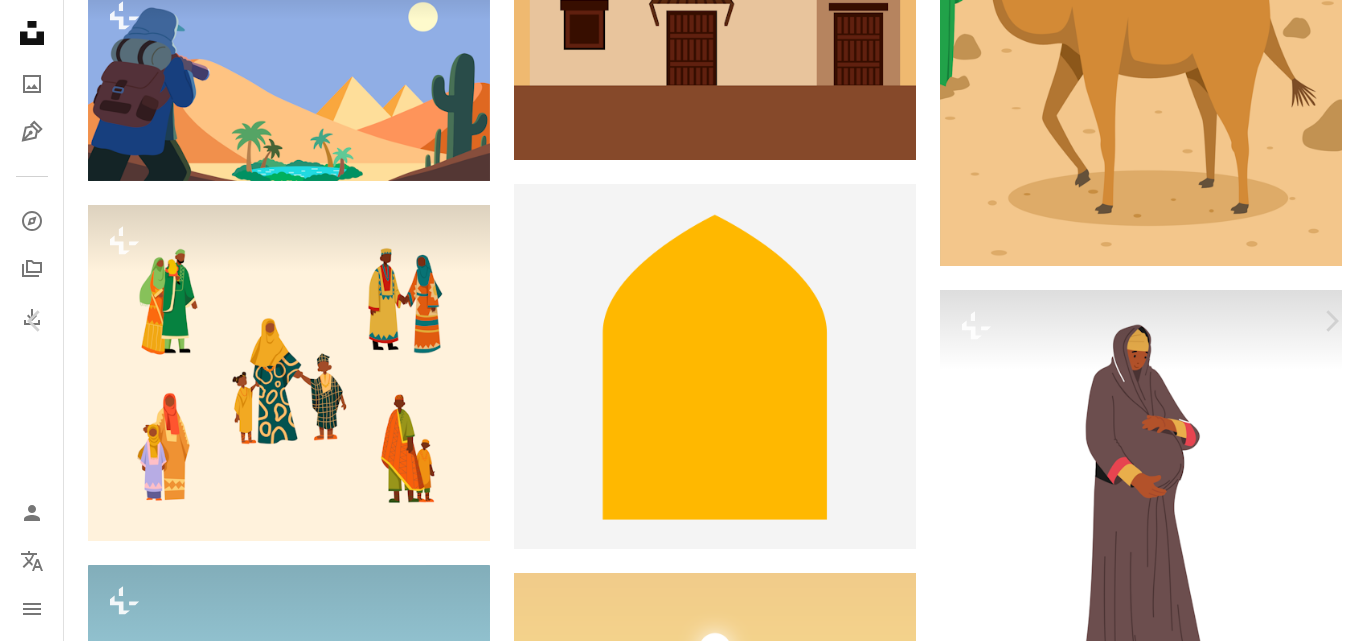 click on "An X shape Chevron left Chevron right Ubaid E. Alyafizi Para  Unsplash+ A heart A plus sign A lock Descargar Zoom in A forward-right arrow Compartir More Actions Calendar outlined Publicado el  16 de agosto de 2024 Safety Con la  Licencia Unsplash+ mujer muchacha hombre gente familia hembra comunidad ilustración muchacho masculino África cabrito vector africano diseño plano Explorar Familia Africana Etnia africana Imágenes gratuitas Imágenes relacionadas Plus sign for Unsplash+ A heart A plus sign Ubaid E. Alyafizi Para  Unsplash+ A lock Descargar Plus sign for Unsplash+ A heart A plus sign Monika Lemeshonok Para  Unsplash+ A lock Descargar Plus sign for Unsplash+ A heart A plus sign Fast Ink Para  Unsplash+ A lock Descargar Plus sign for Unsplash+ A heart A plus sign Shiuly Suherni Para  Unsplash+ A lock Descargar Plus sign for Unsplash+ A heart A plus sign HandRush Supply Para  Unsplash+ A lock Descargar Plus sign for Unsplash+ A heart A plus sign Getty Images Para  Unsplash+ A lock Descargar A heart" at bounding box center (683, 6213) 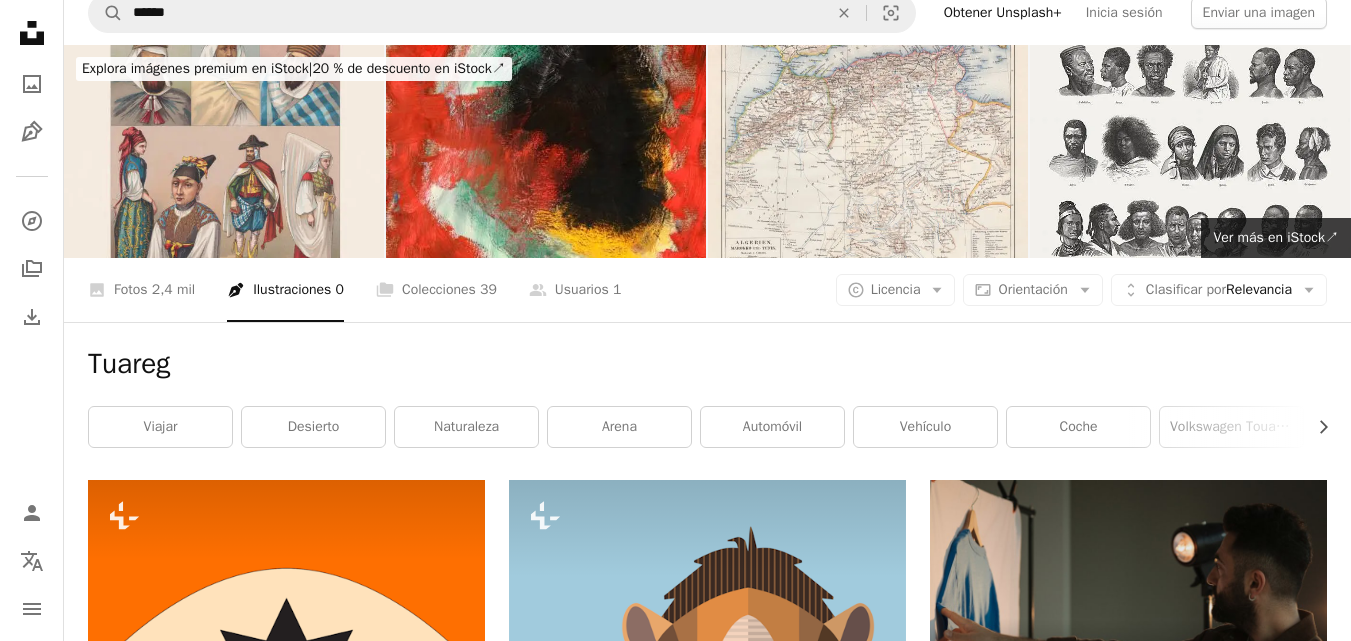 scroll, scrollTop: 0, scrollLeft: 0, axis: both 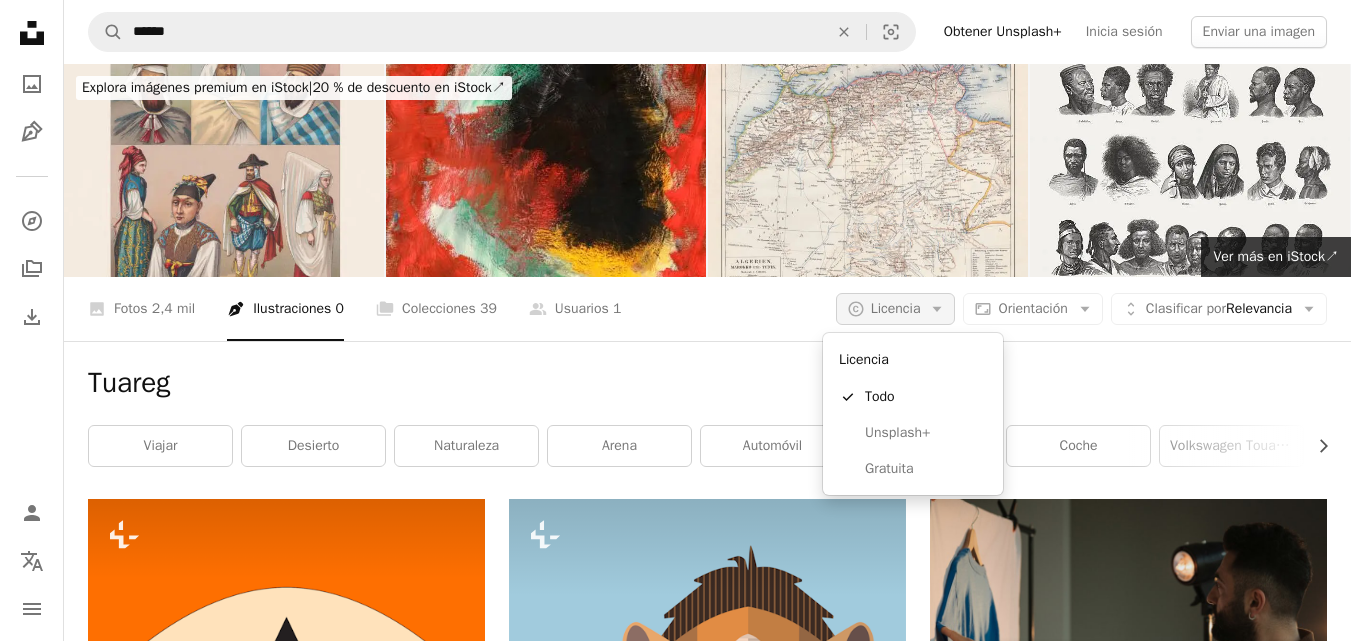 click on "Licencia" at bounding box center [896, 308] 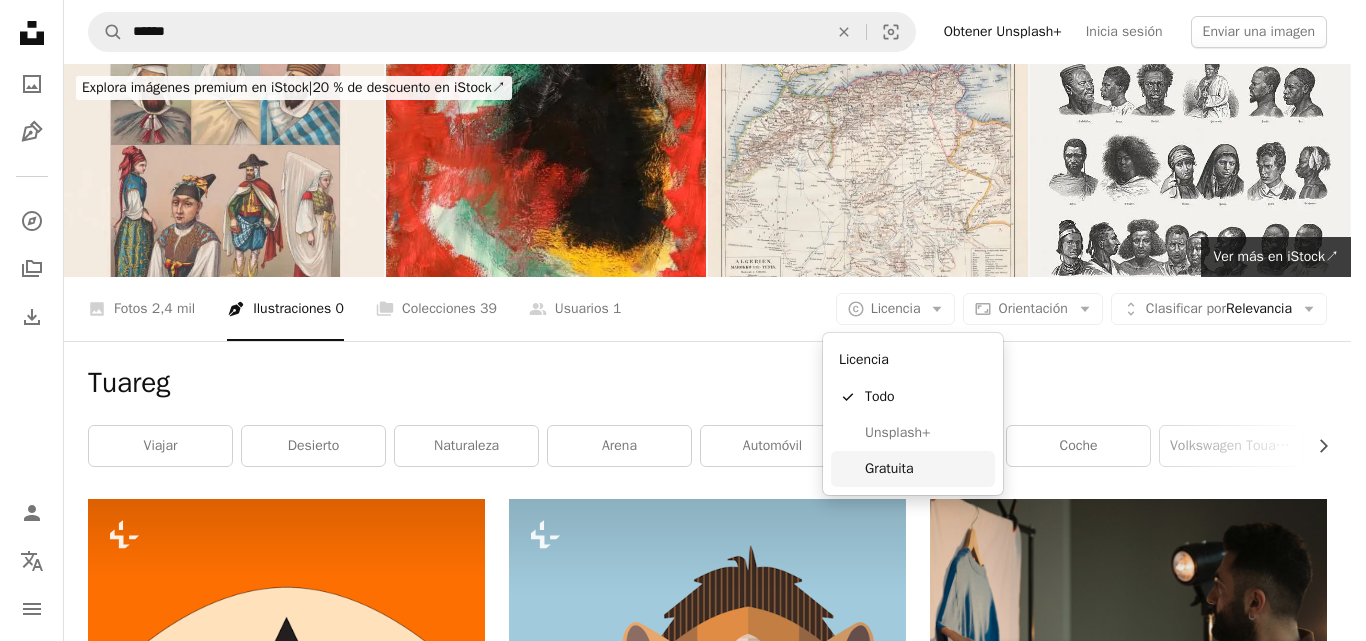 click on "Gratuita" at bounding box center [913, 469] 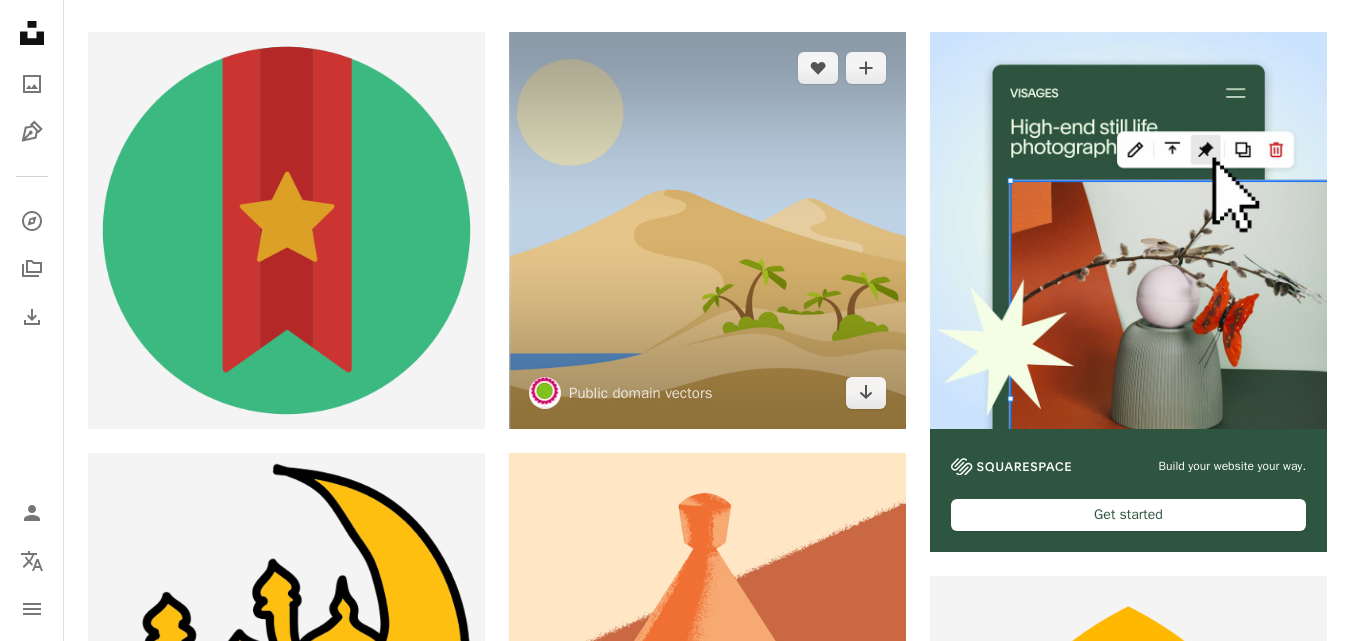 scroll, scrollTop: 443, scrollLeft: 0, axis: vertical 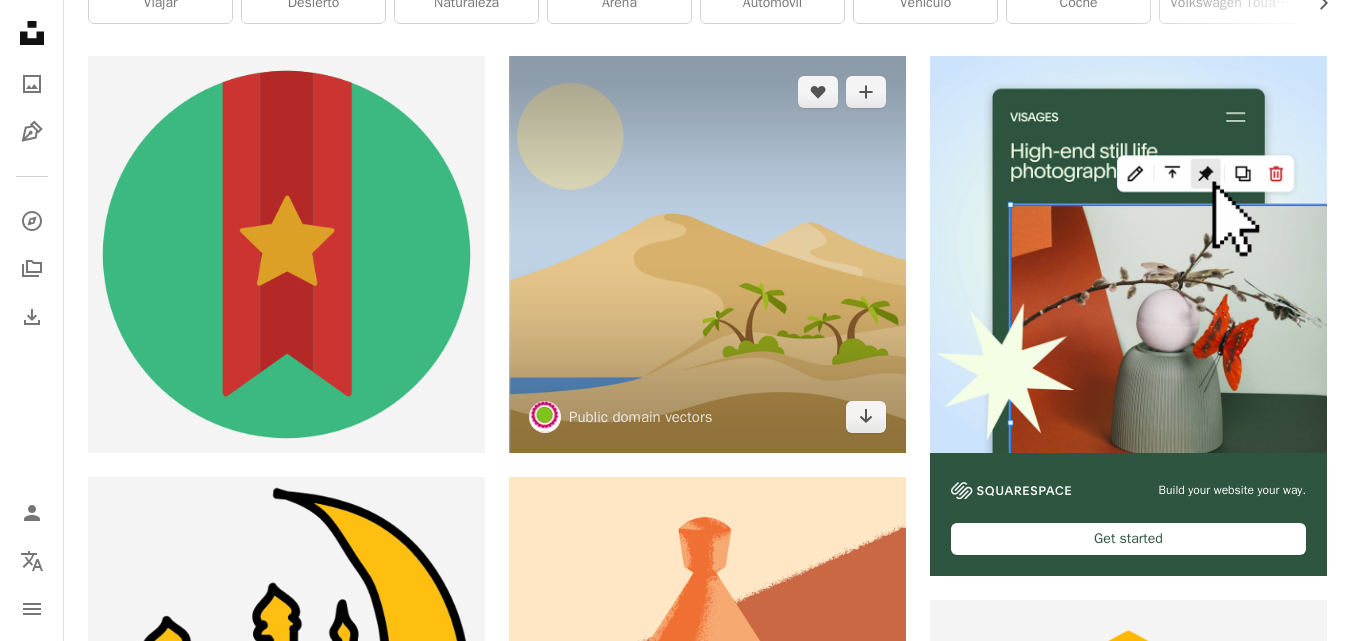 click at bounding box center [707, 254] 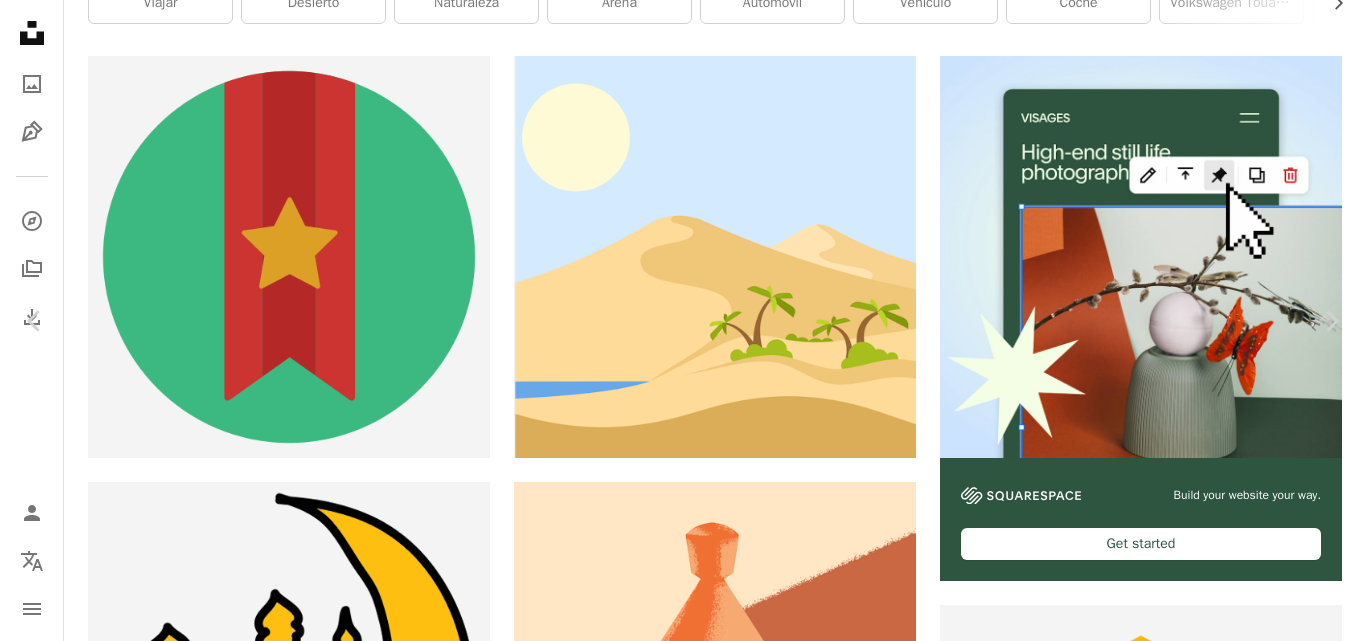 click on "Descargar gratis Chevron down" at bounding box center (1184, 4015) 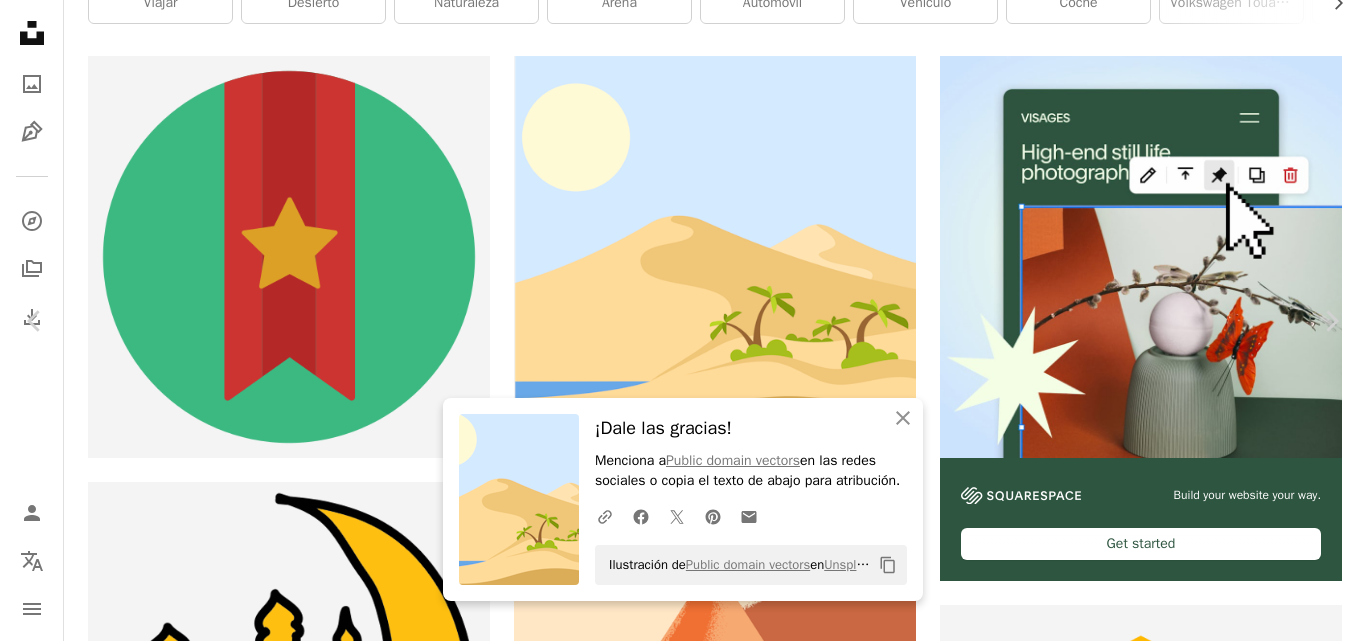 click 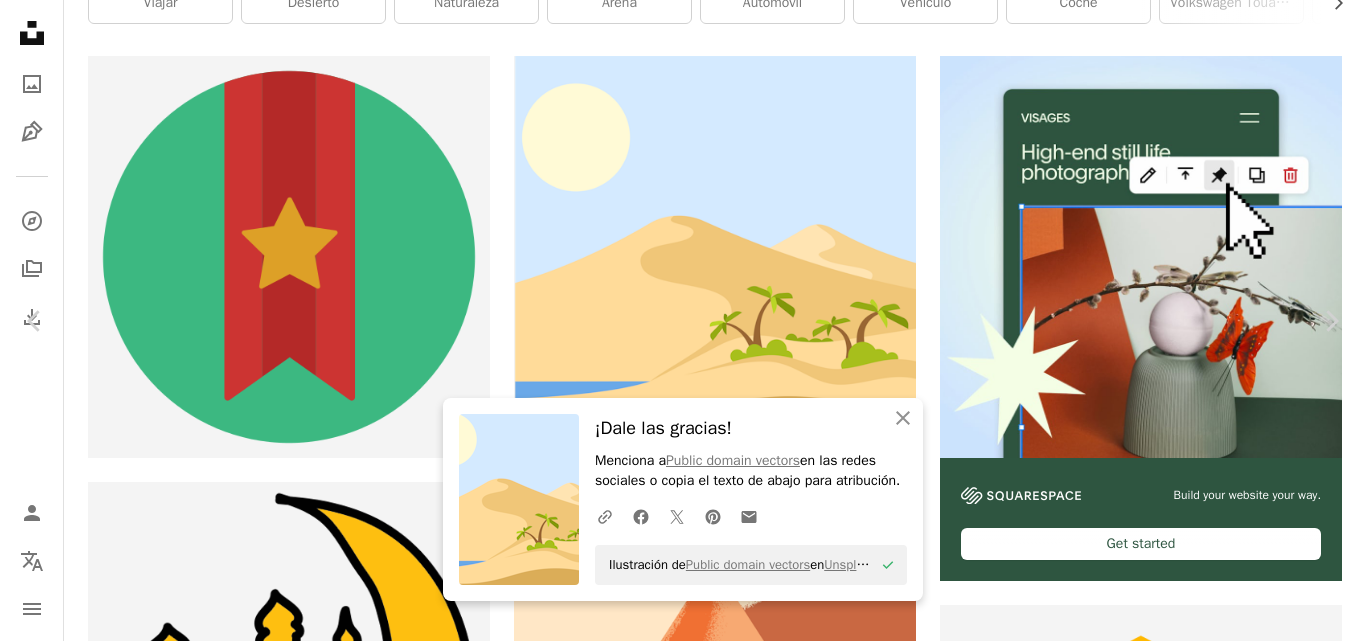 type 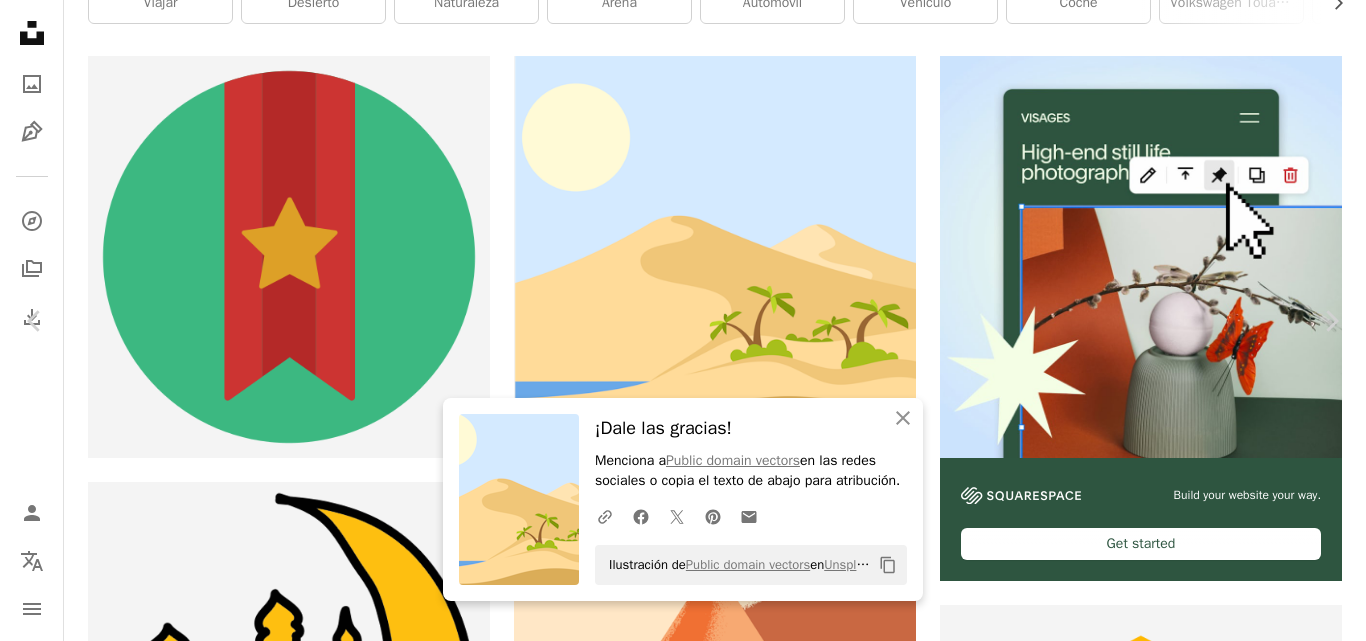 click on "An X shape" at bounding box center [20, 20] 